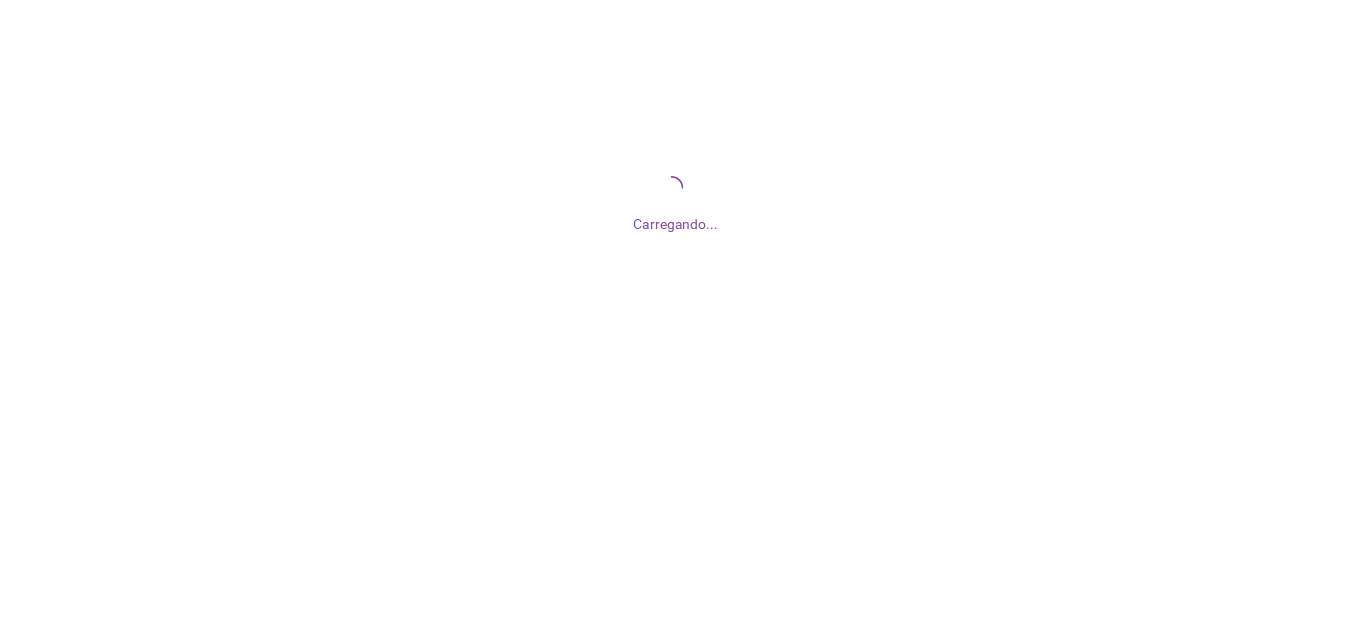 scroll, scrollTop: 0, scrollLeft: 0, axis: both 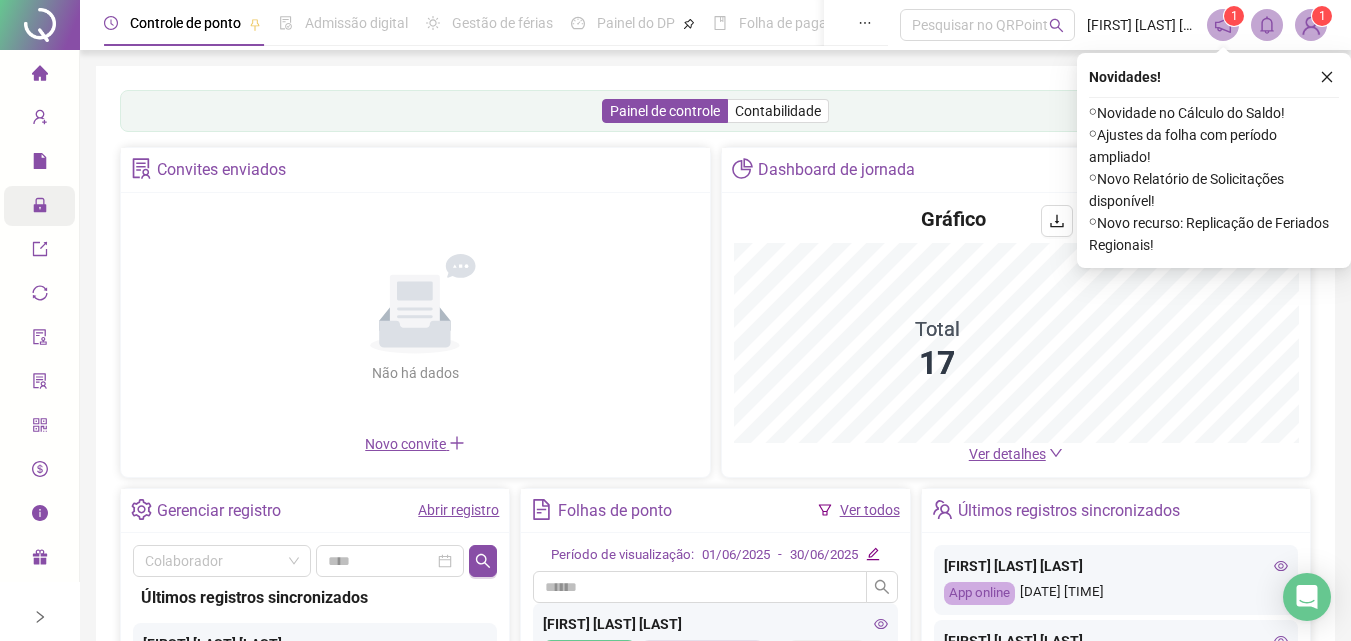 click at bounding box center [40, 208] 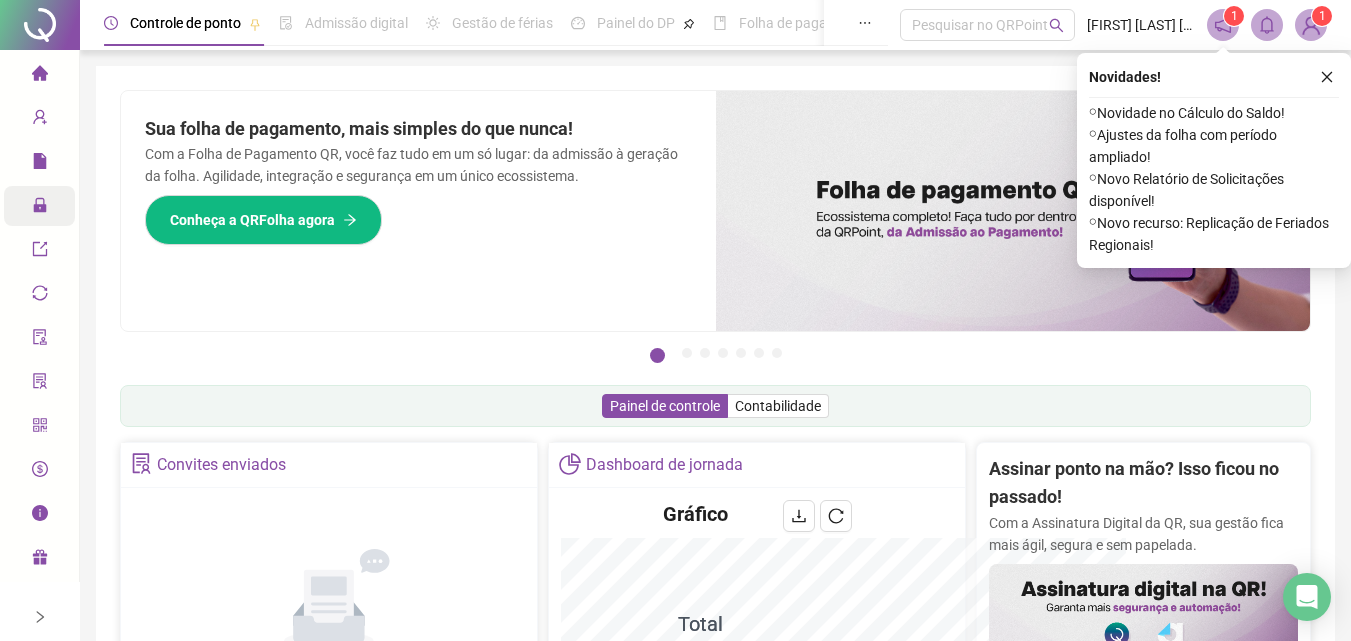 click 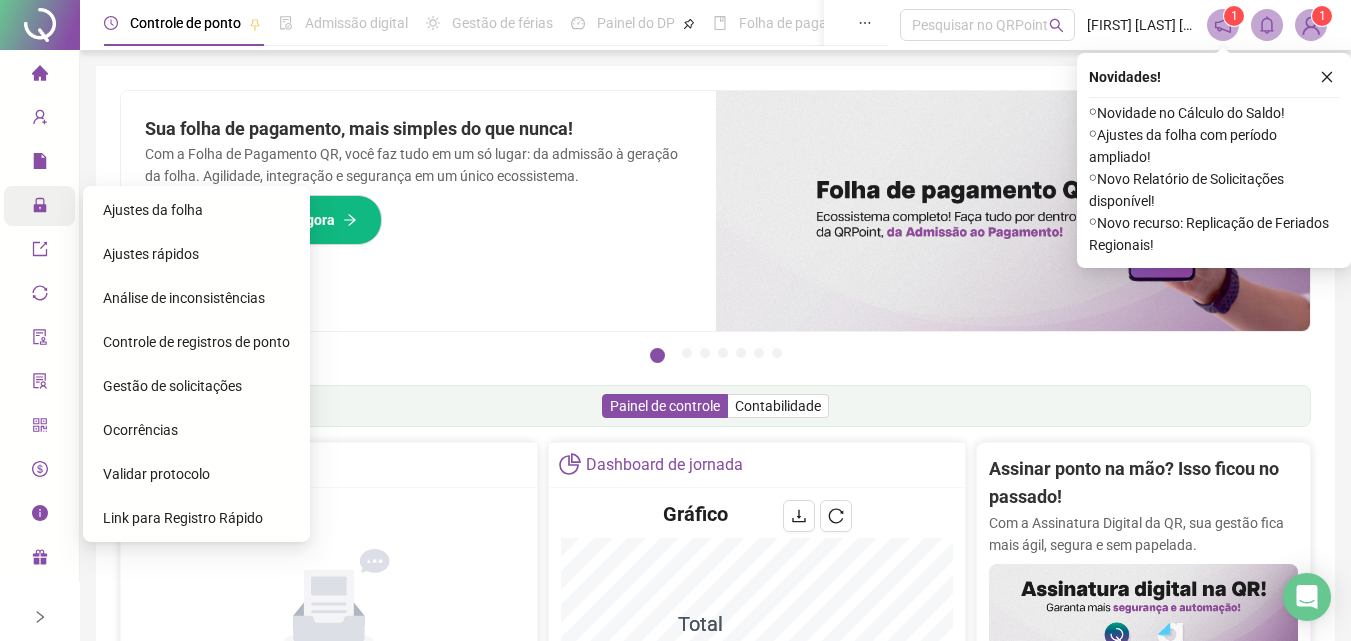 click on "Ajustes da folha" at bounding box center [153, 210] 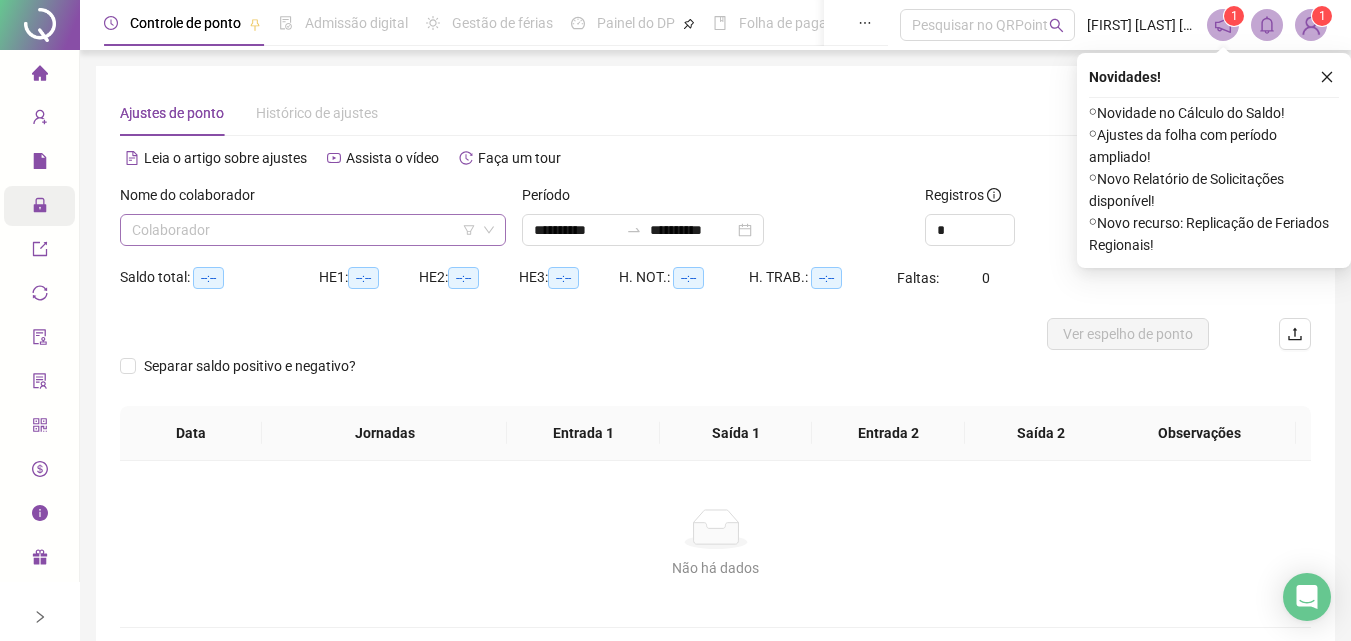 click at bounding box center (307, 230) 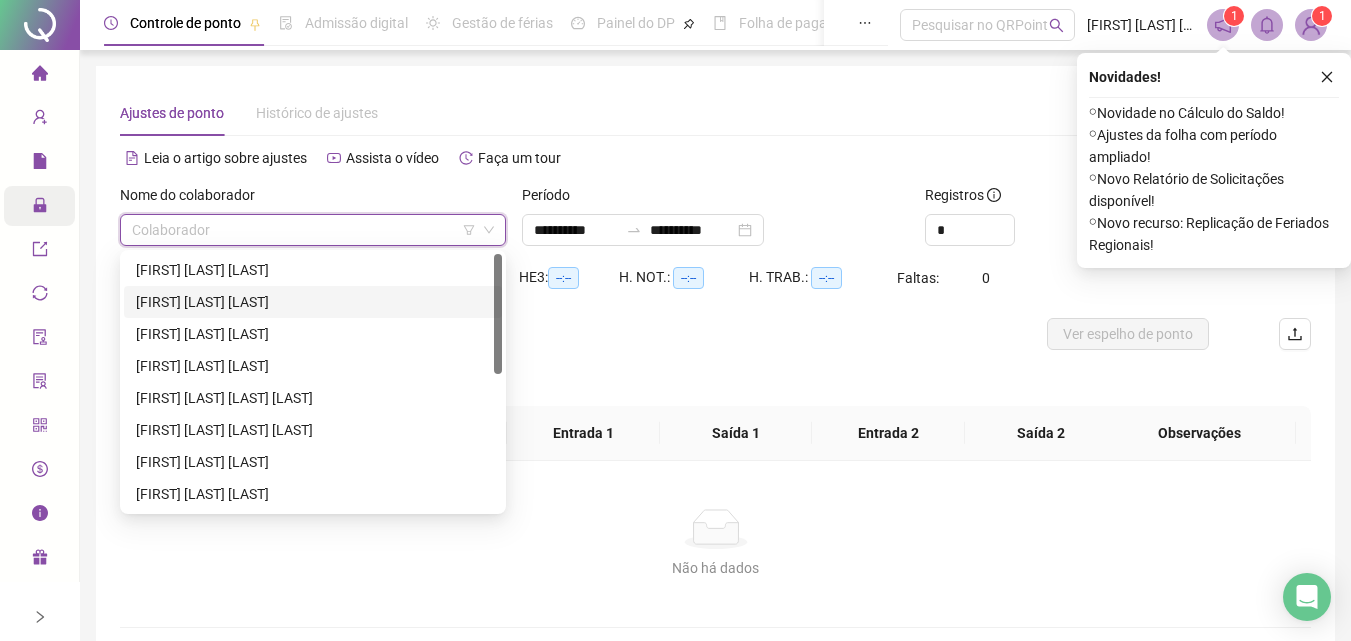 click on "[FIRST] [LAST] [LAST]" at bounding box center [313, 302] 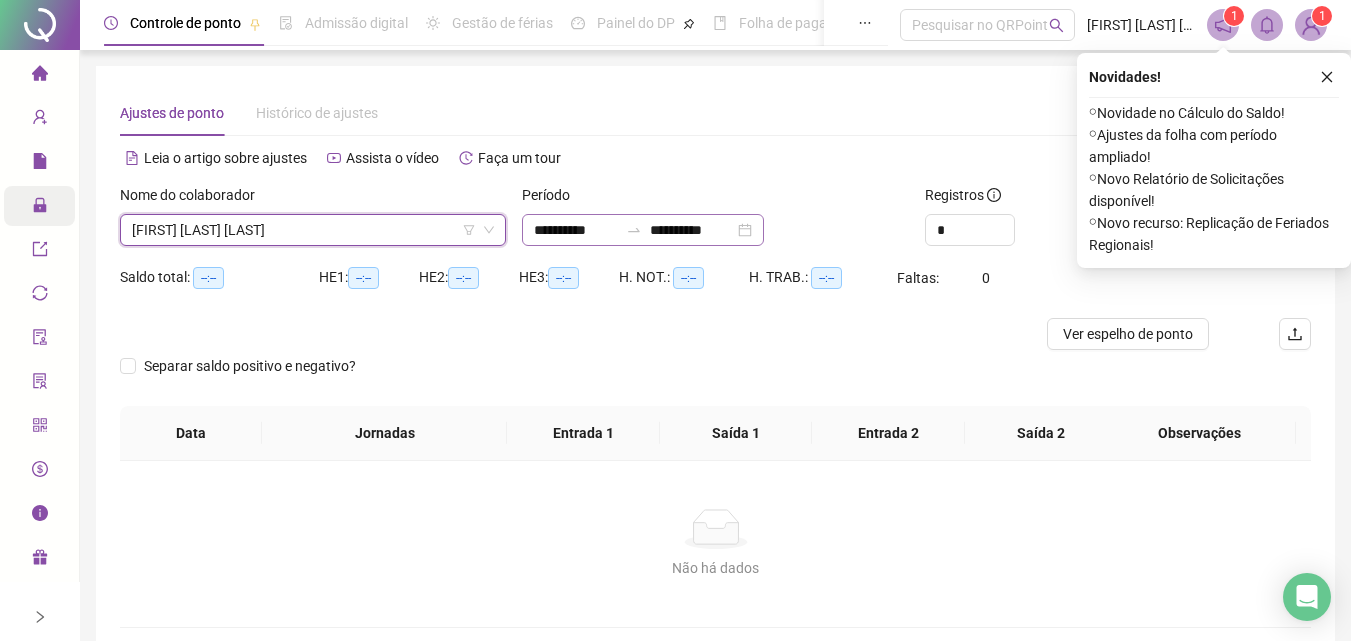 click on "**********" at bounding box center [643, 230] 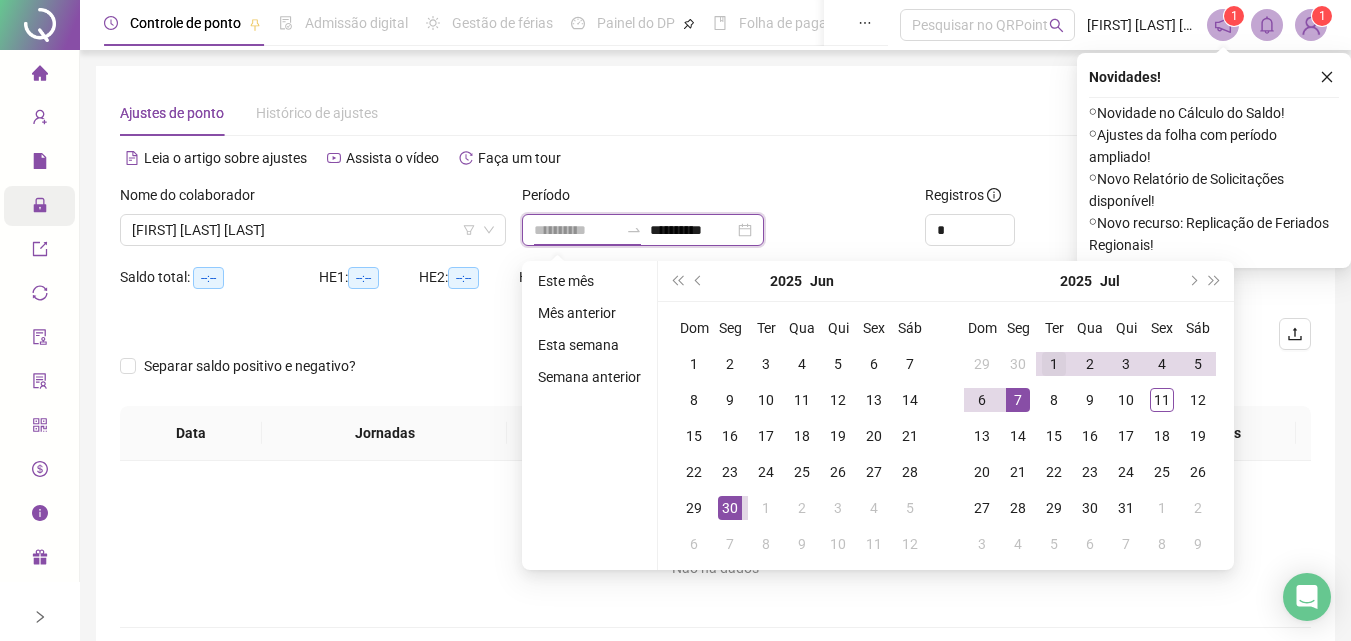 type on "**********" 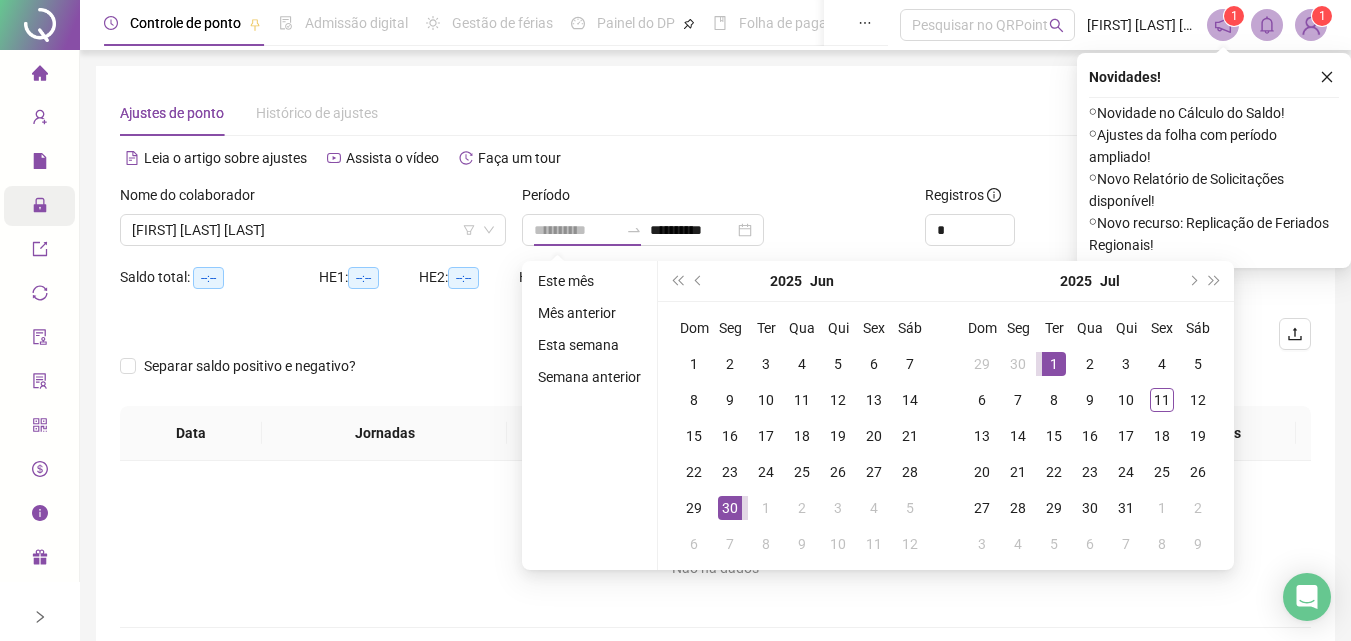click on "1" at bounding box center (1054, 364) 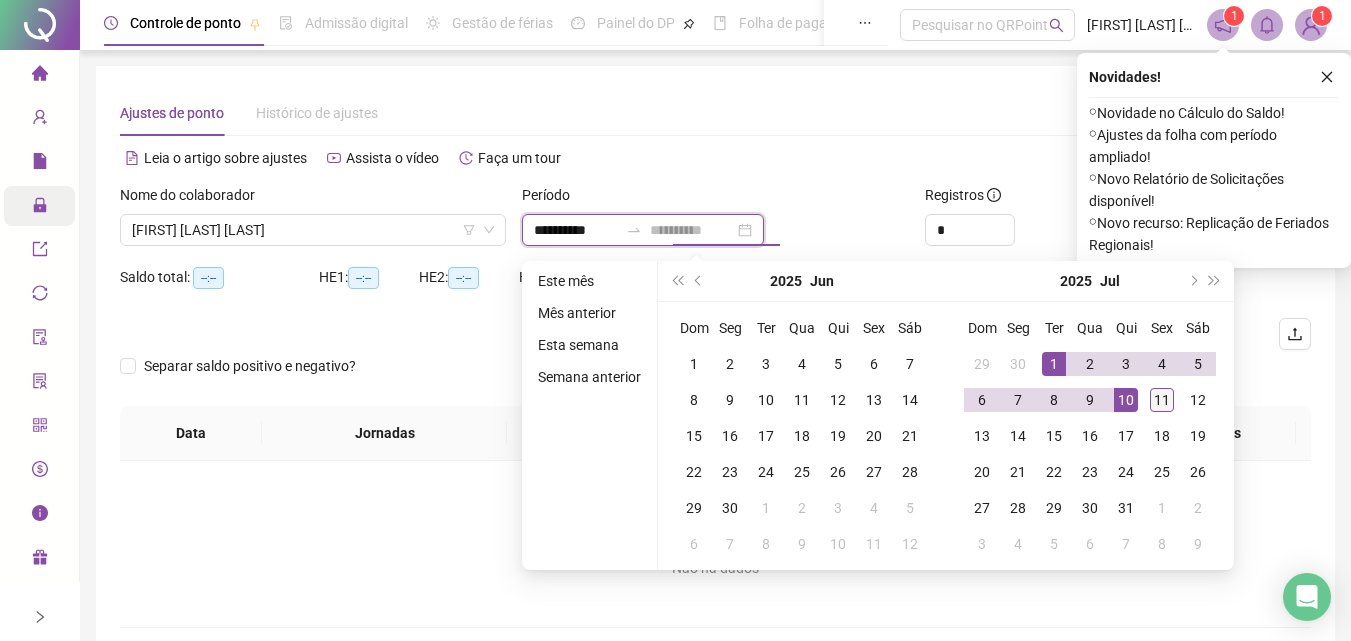 type on "**********" 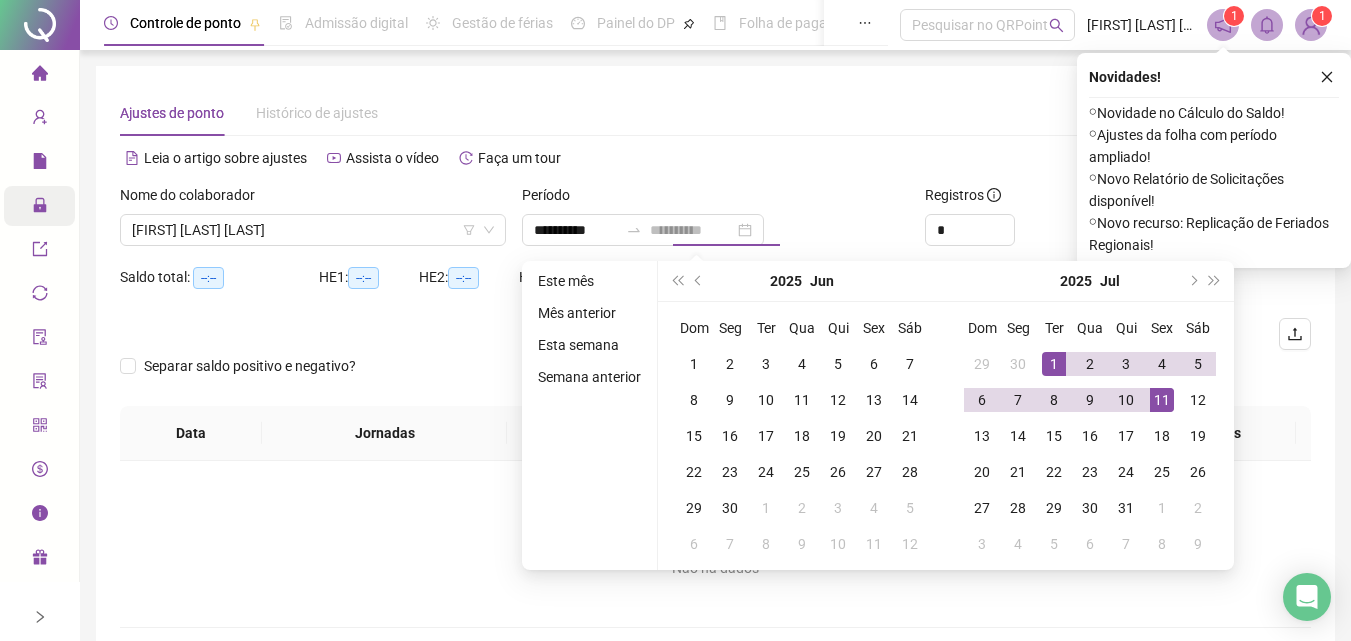 click on "11" at bounding box center (1162, 400) 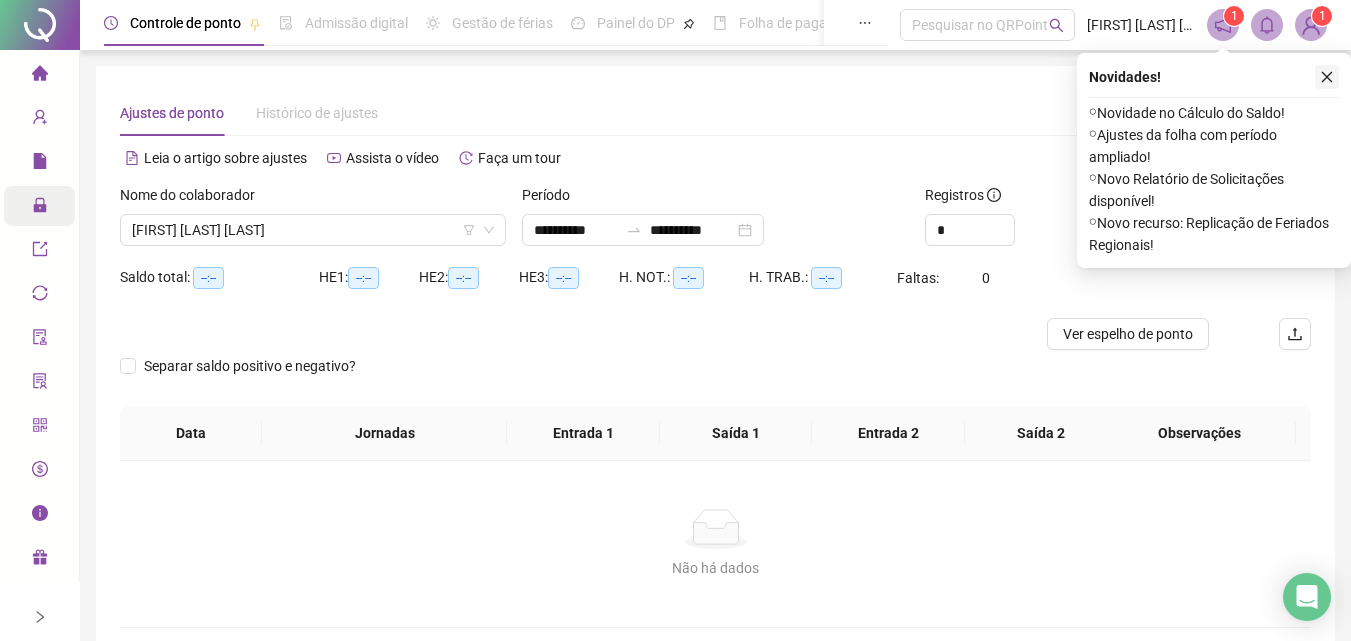 click at bounding box center [1327, 77] 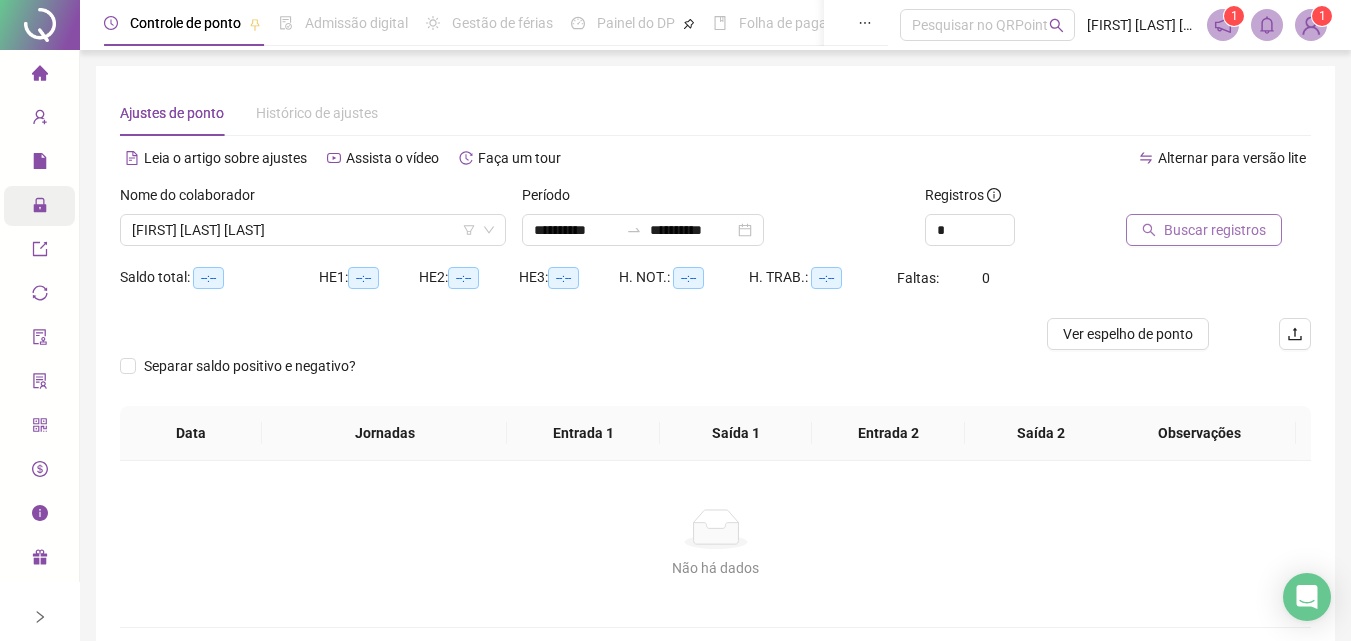 click on "Buscar registros" at bounding box center (1204, 230) 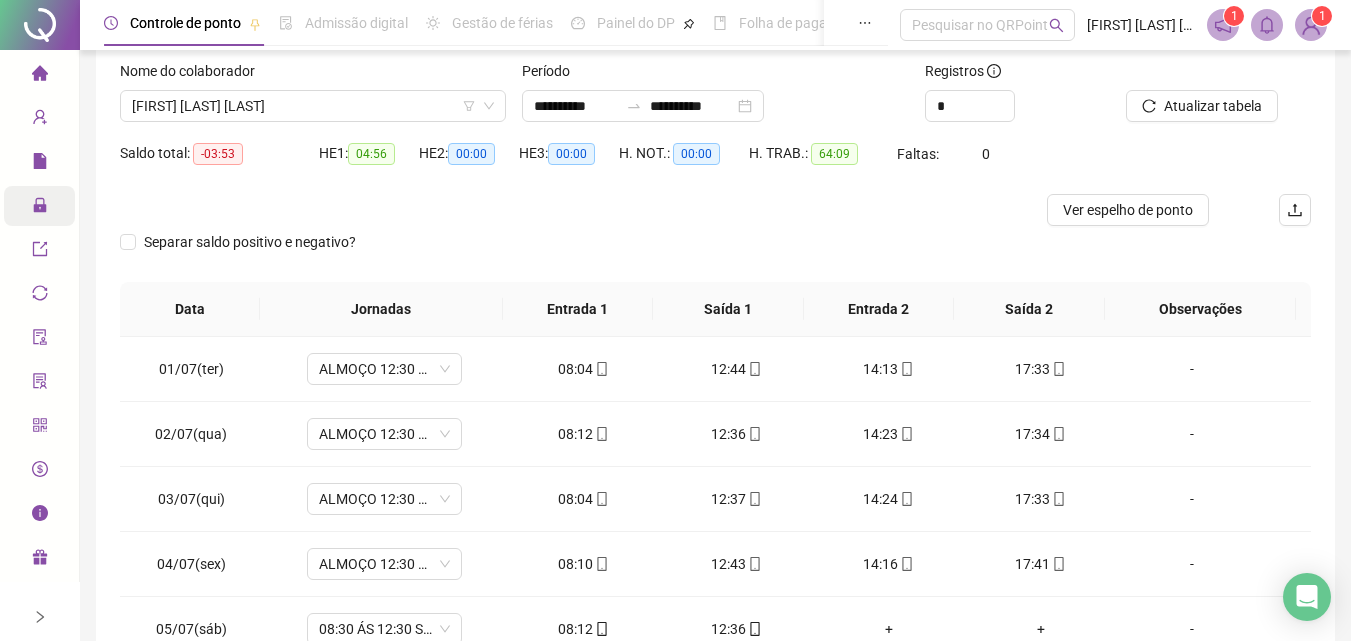 scroll, scrollTop: 357, scrollLeft: 0, axis: vertical 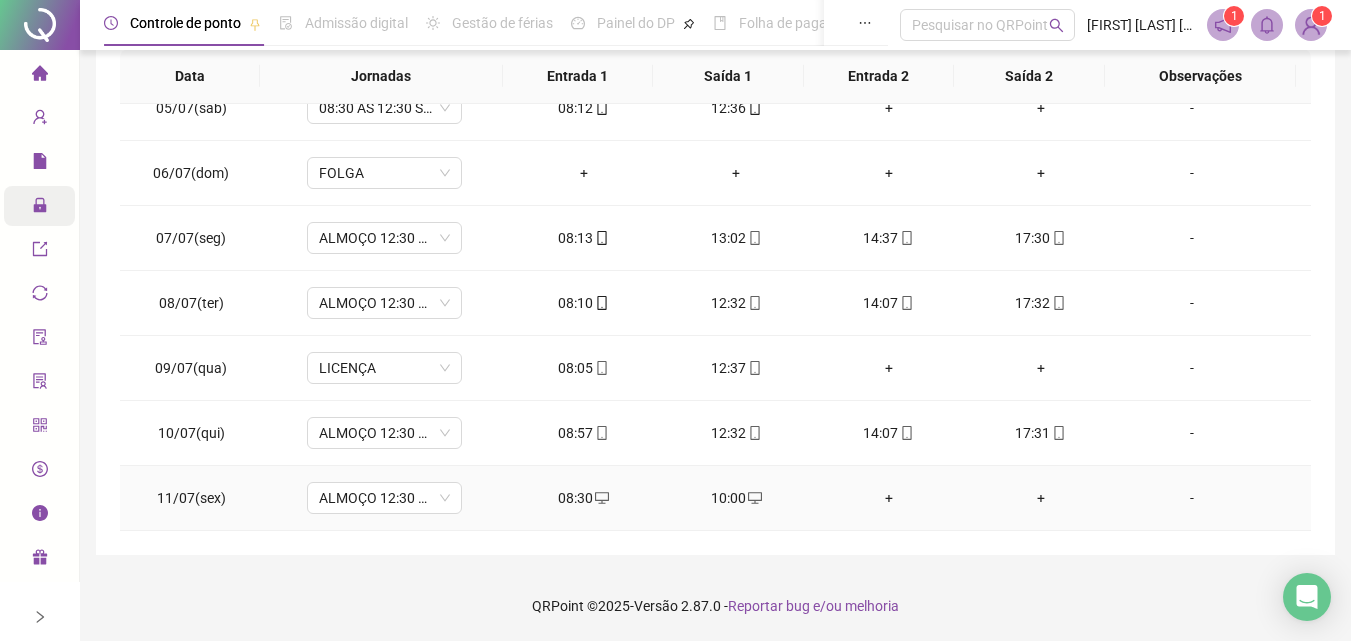 click on "08:30" at bounding box center (584, 498) 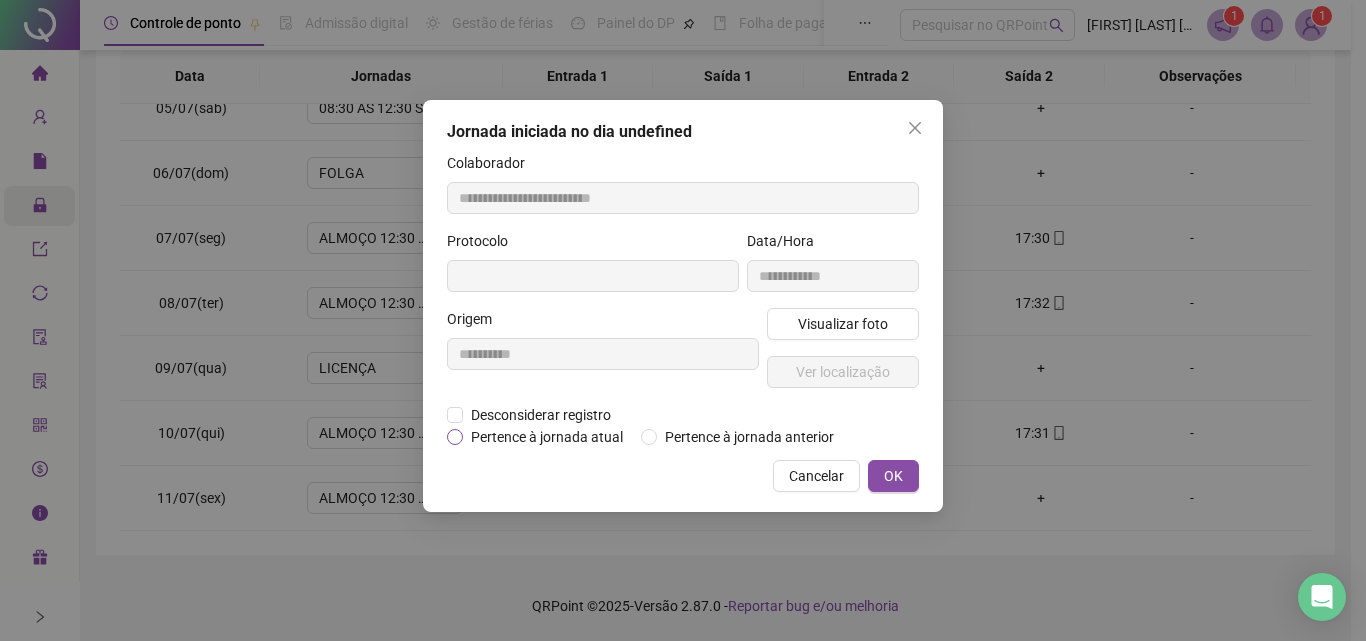 type on "**********" 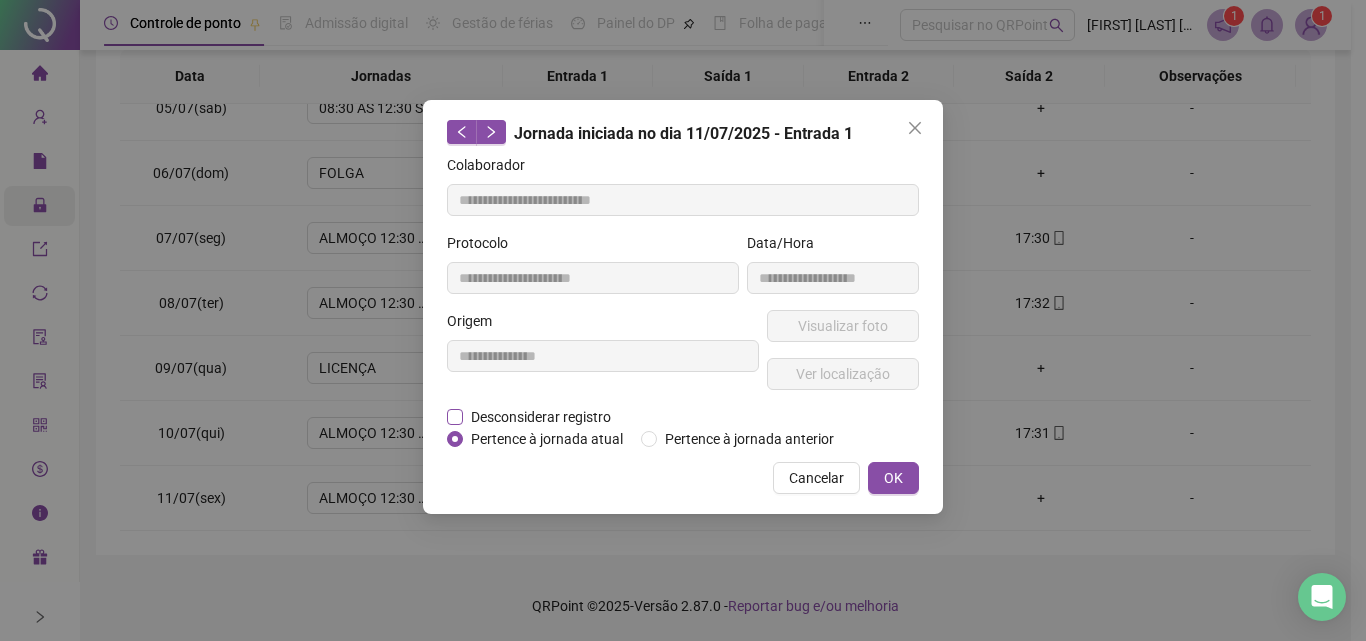 click on "Desconsiderar registro" at bounding box center [541, 417] 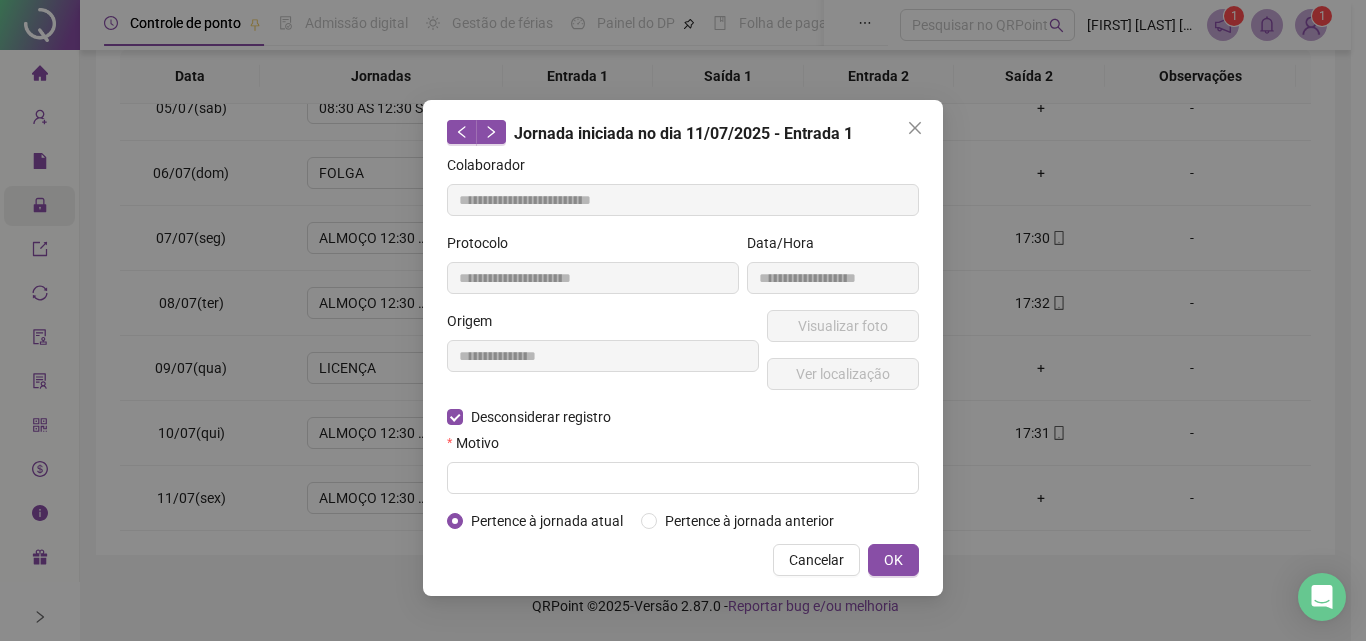 click on "Motivo" at bounding box center (683, 447) 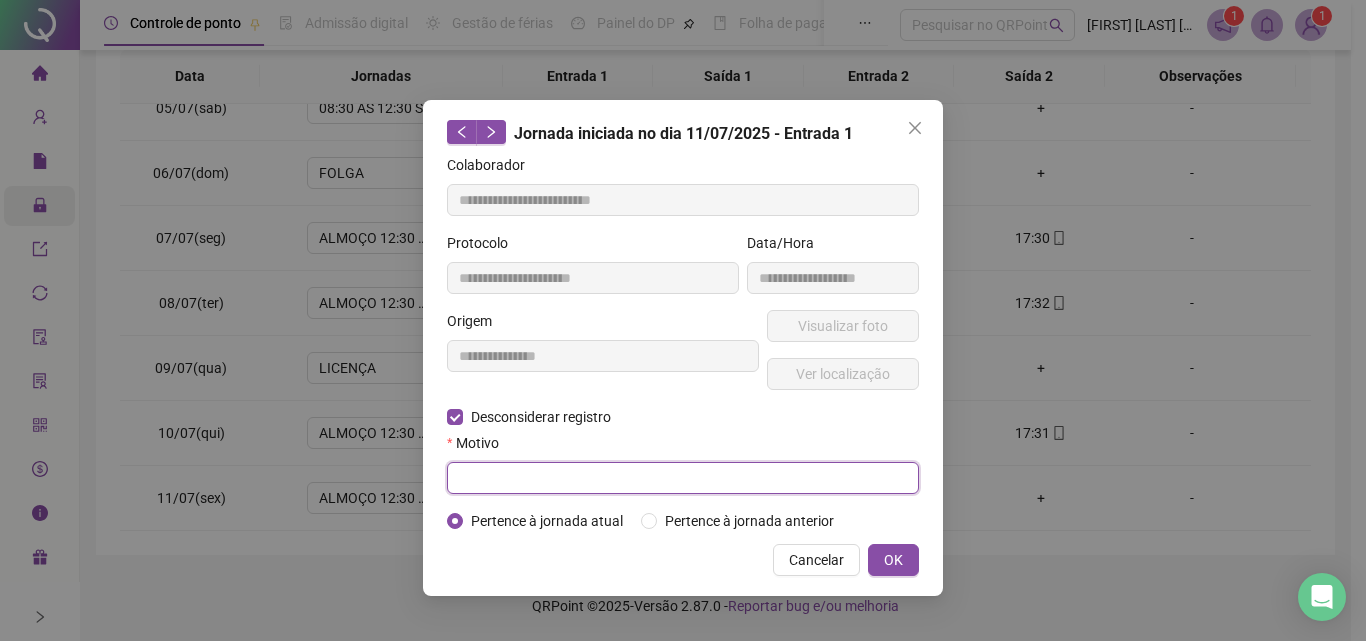 click at bounding box center (683, 478) 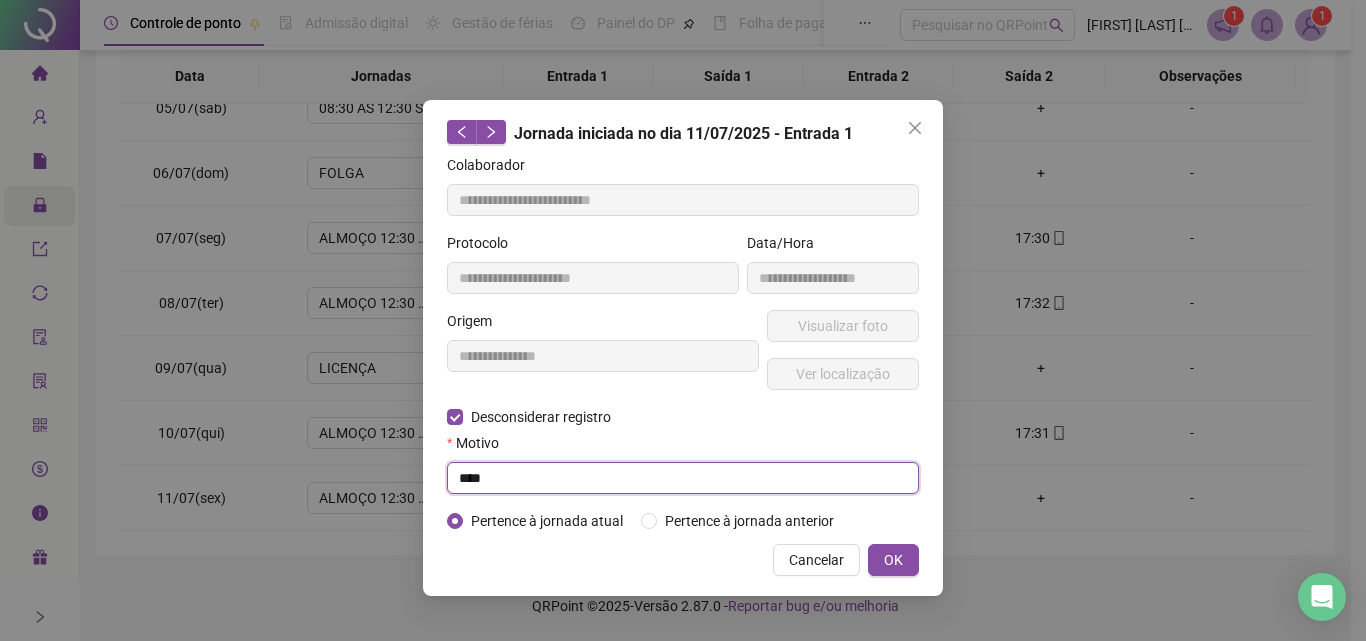 type on "****" 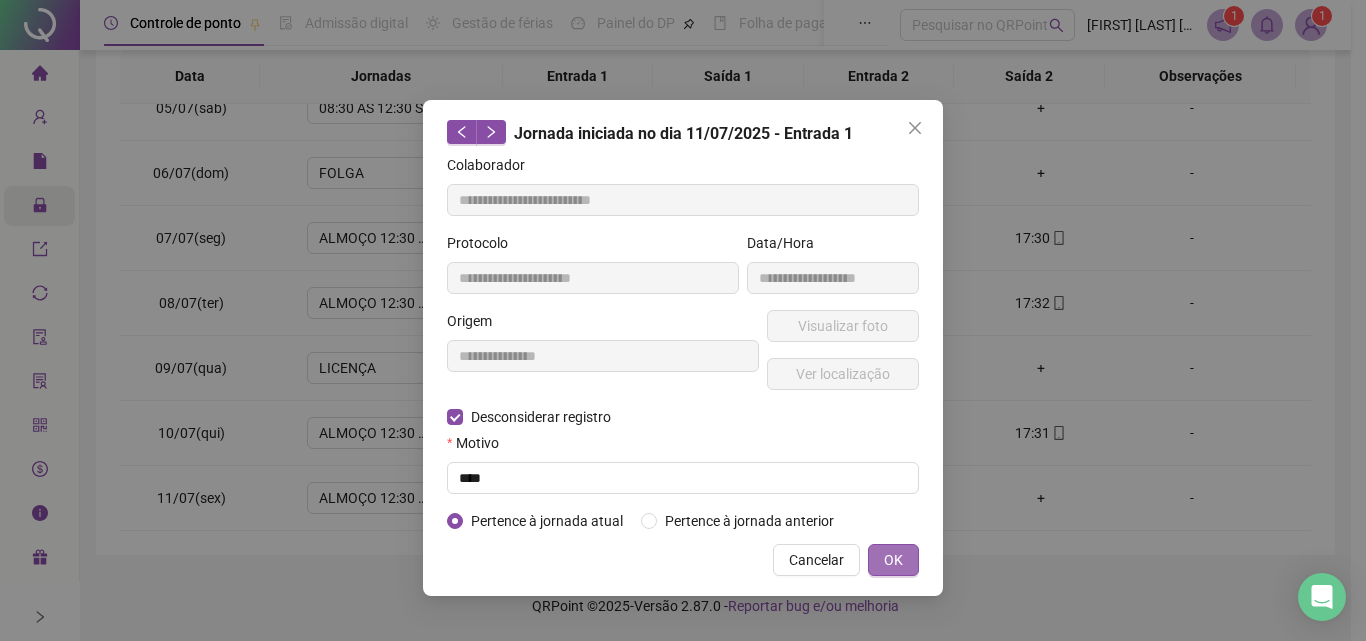 click on "OK" at bounding box center (893, 560) 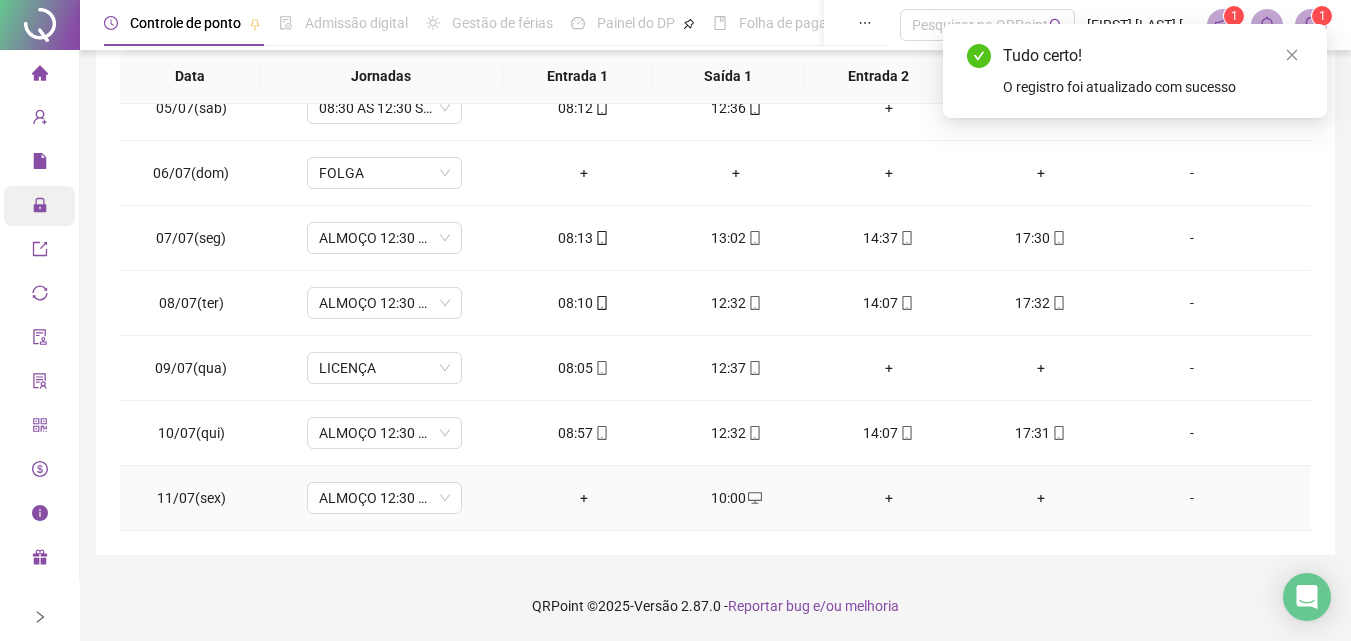 click 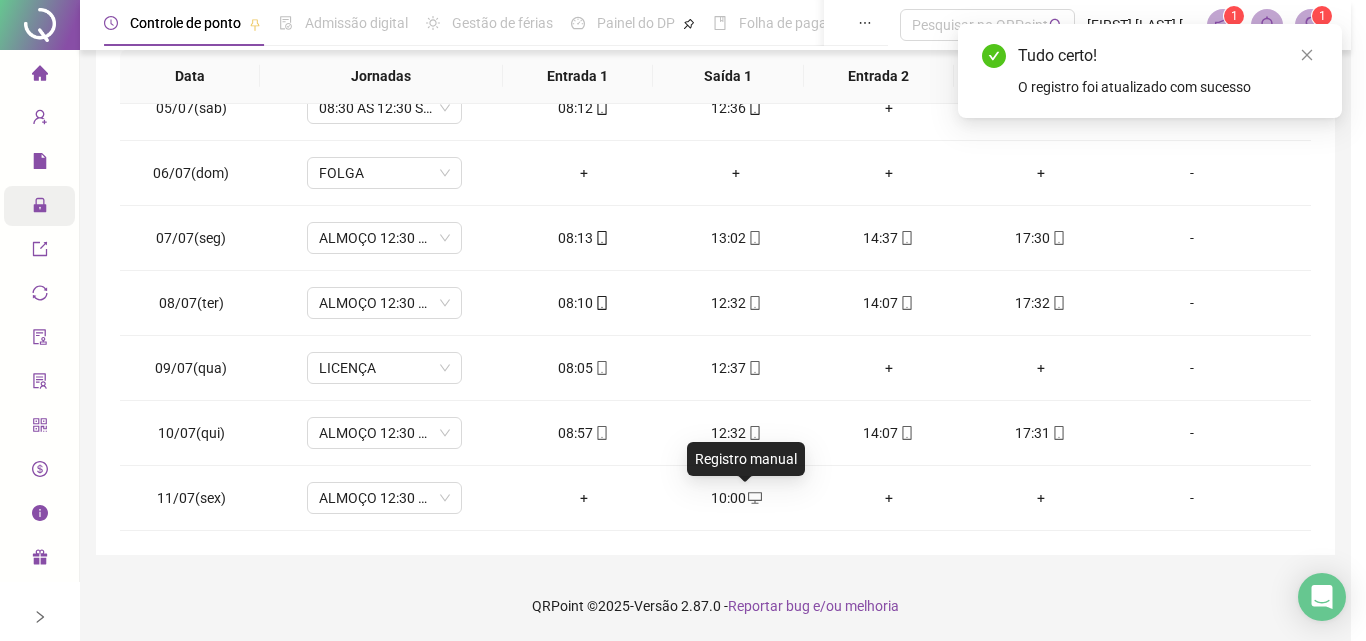 type on "**********" 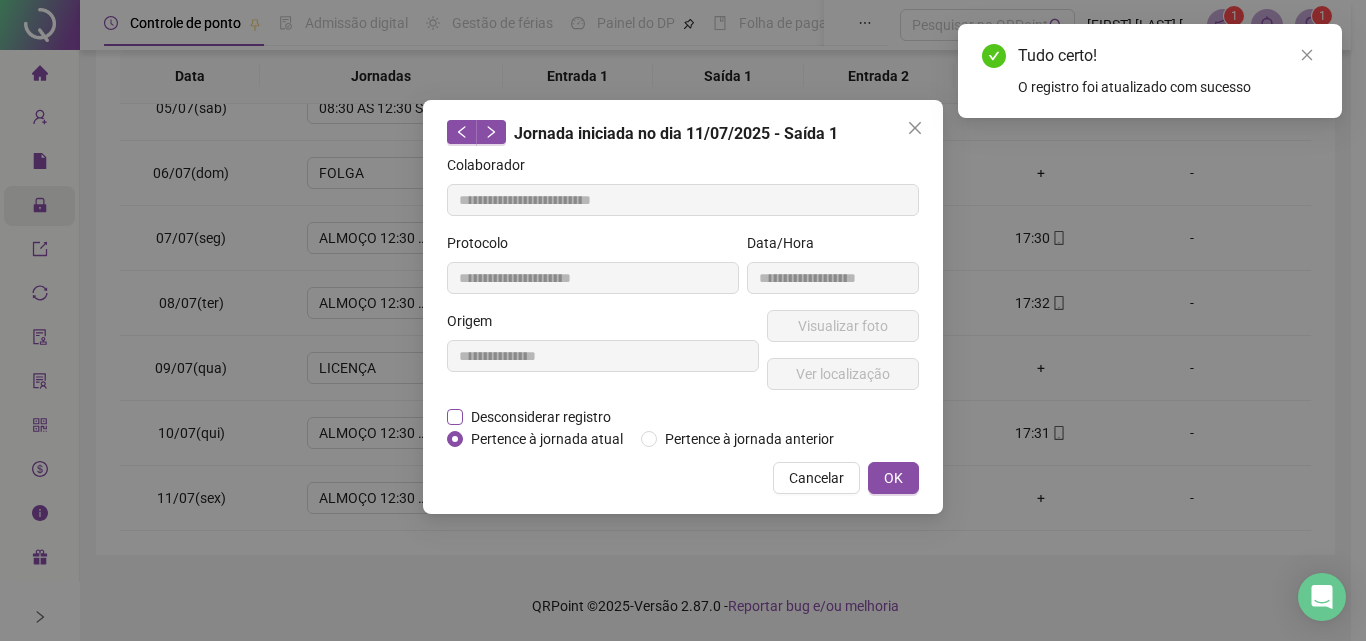 click on "Desconsiderar registro" at bounding box center (541, 417) 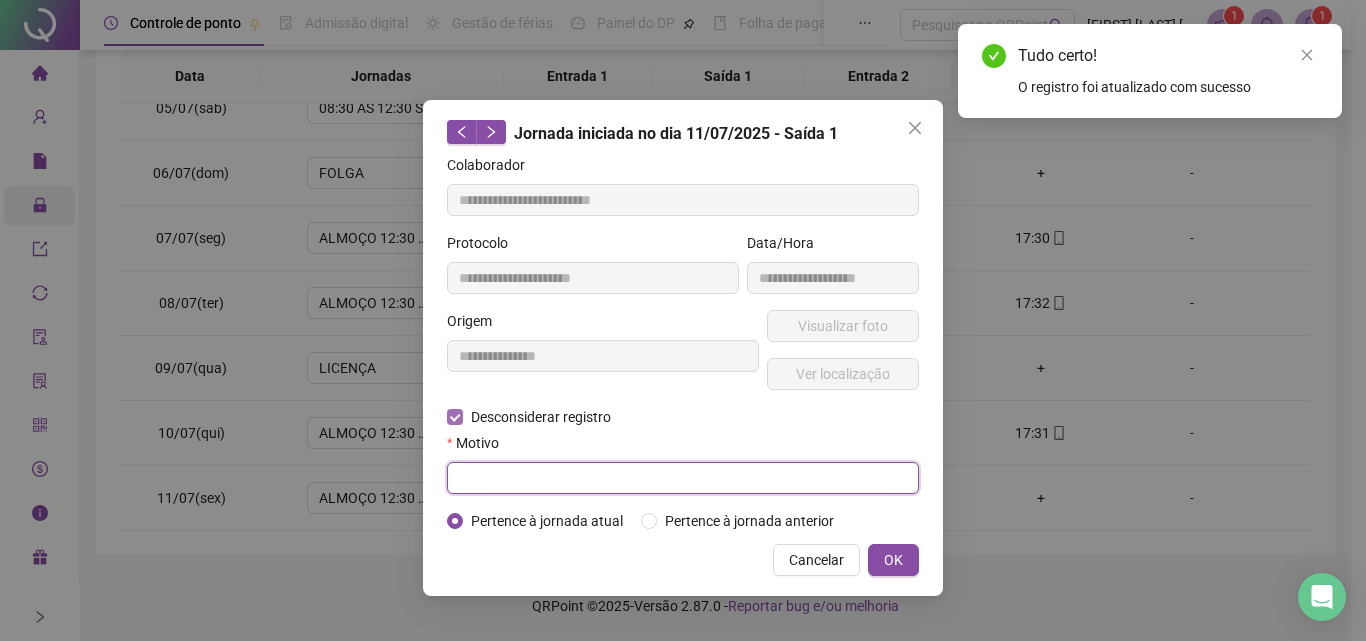 click at bounding box center [683, 478] 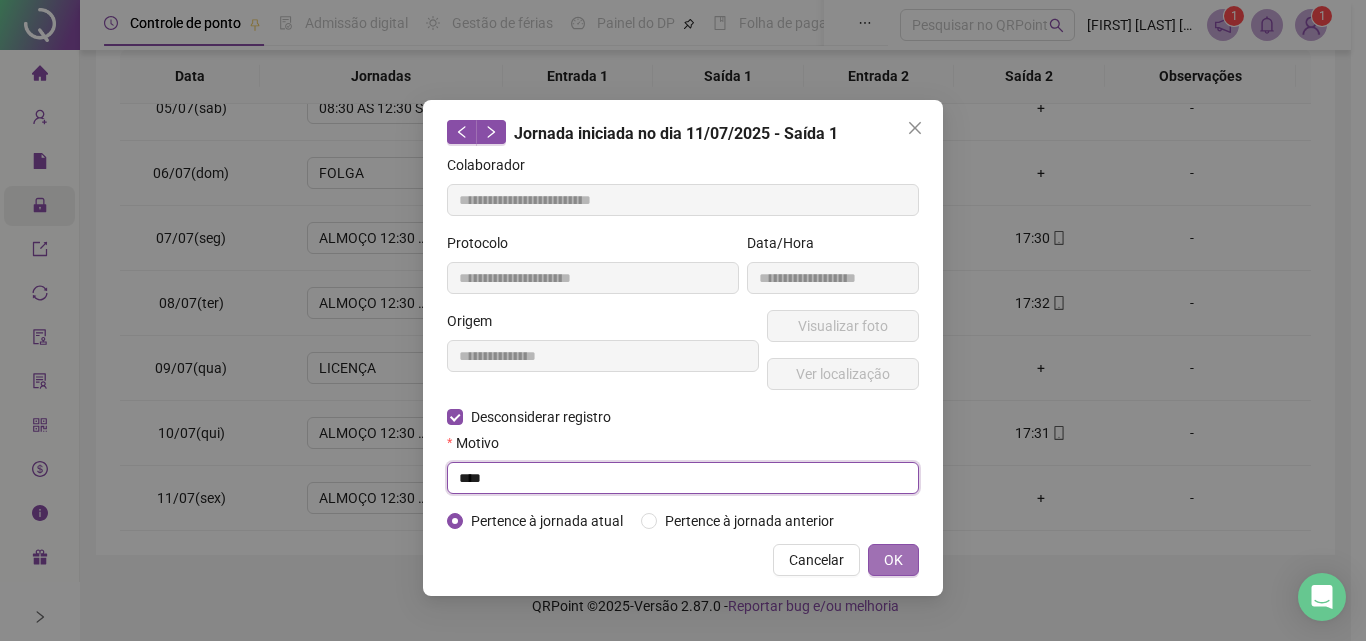 type on "****" 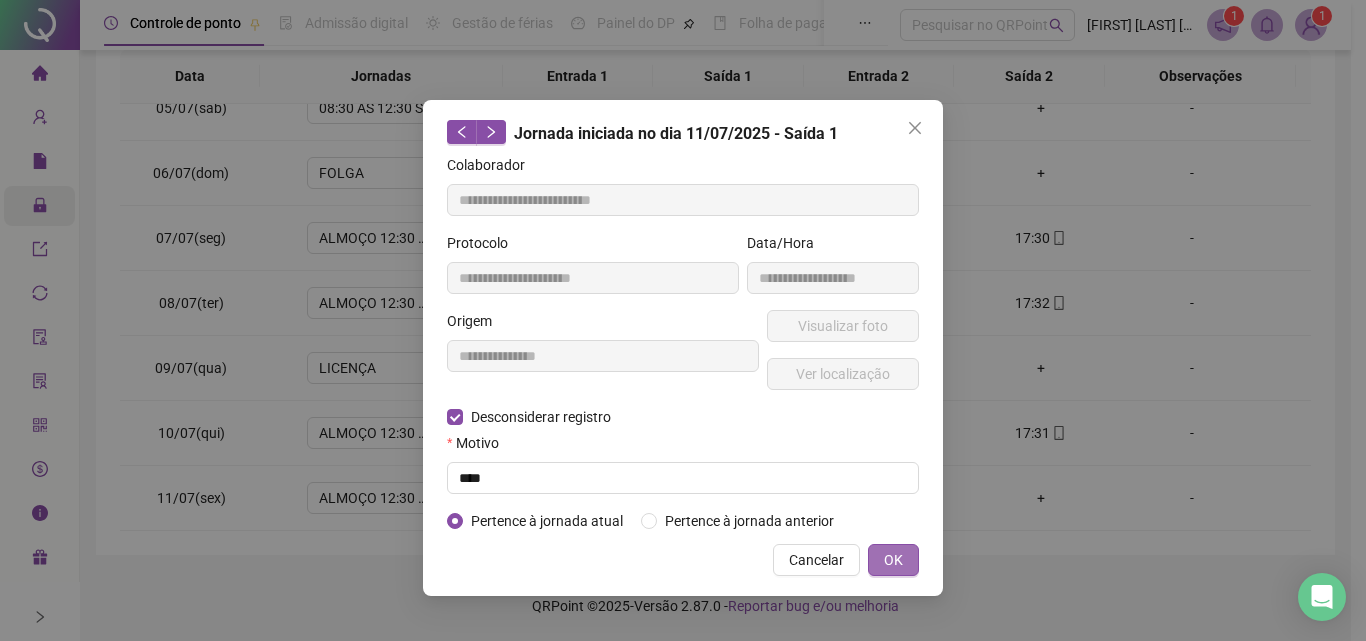 click on "OK" at bounding box center [893, 560] 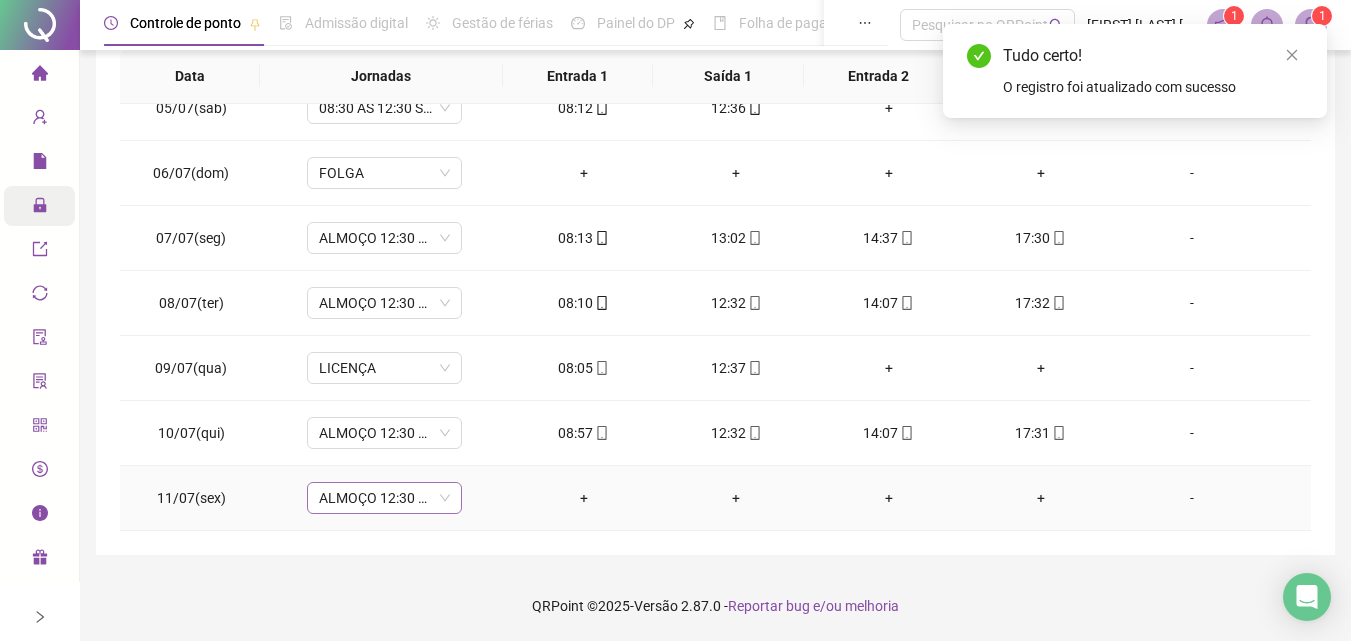 click on "ALMOÇO 12:30 AS 14:00 HORAS" at bounding box center (384, 498) 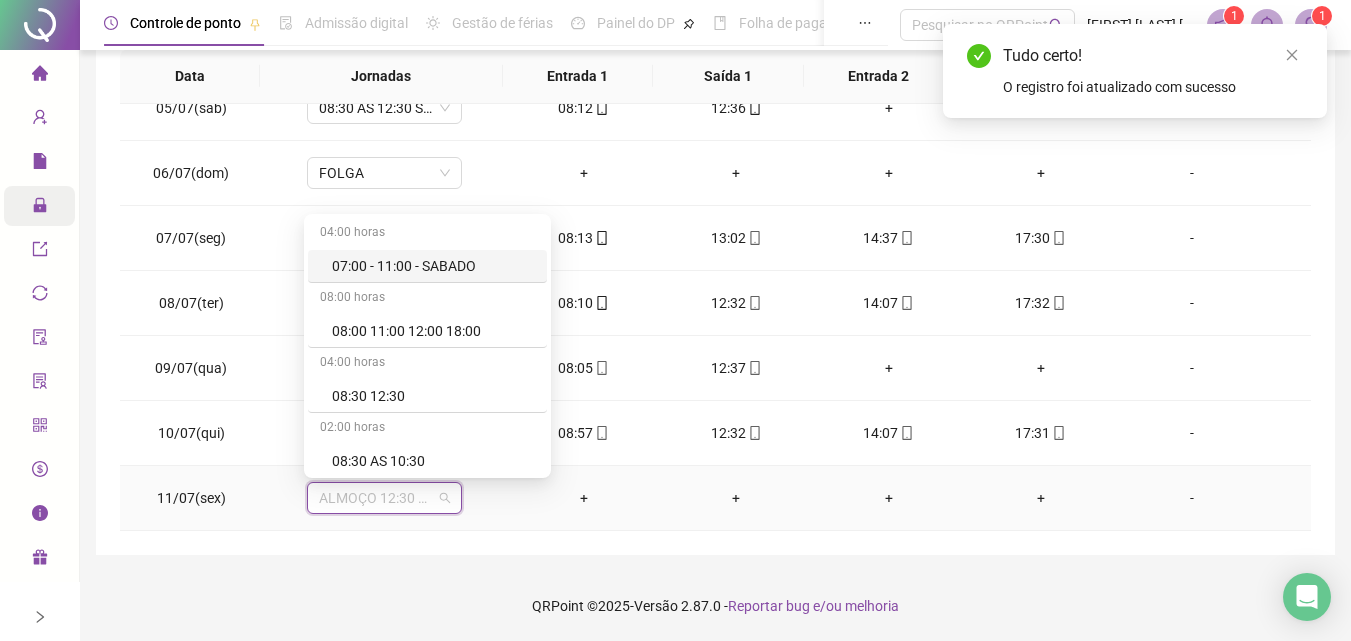click on "+" at bounding box center [584, 498] 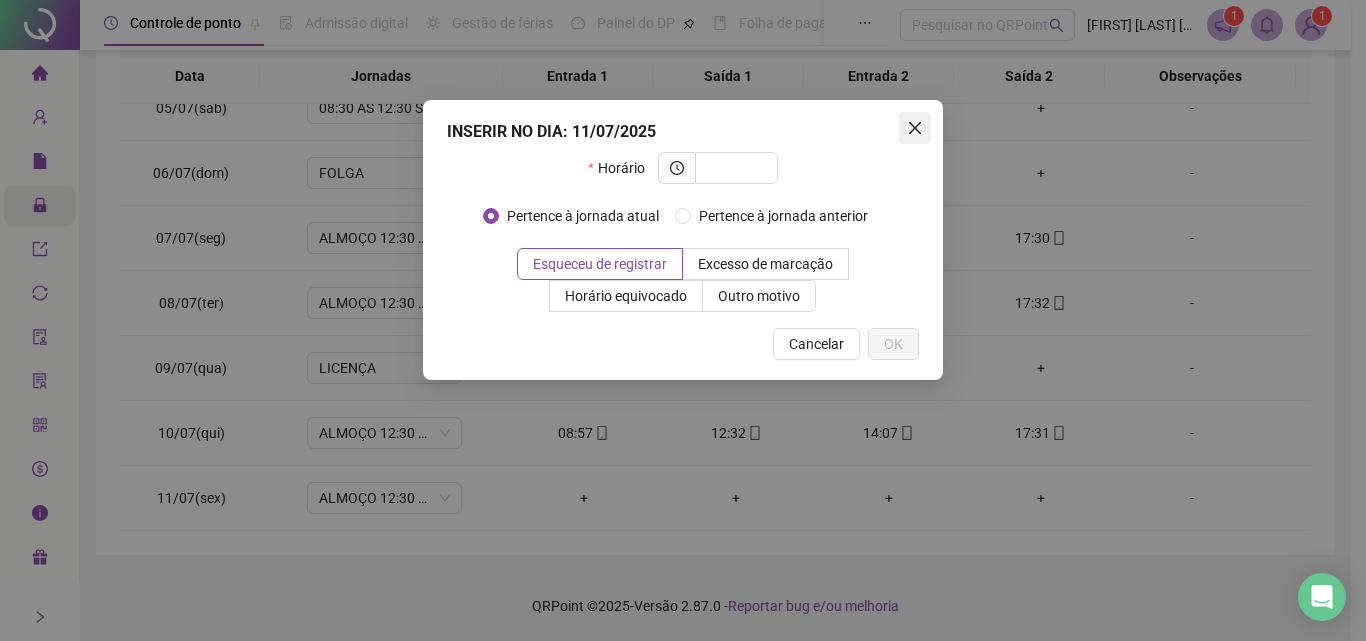 click 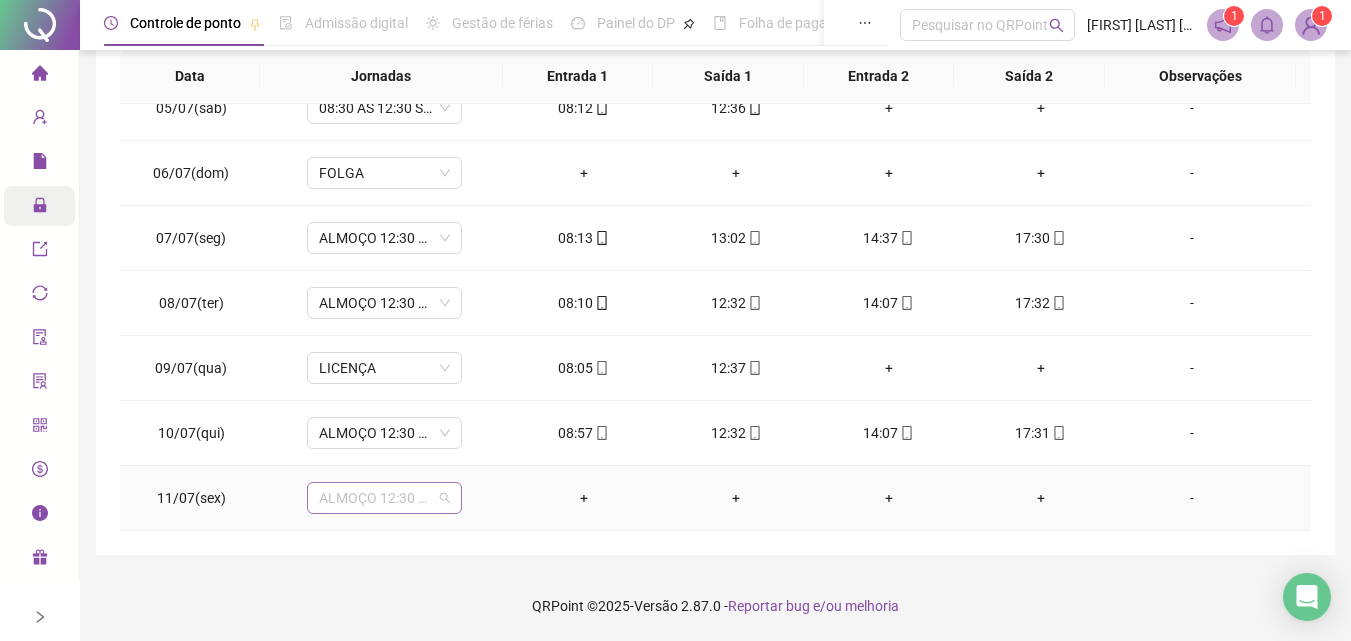 click on "ALMOÇO 12:30 AS 14:00 HORAS" at bounding box center (384, 498) 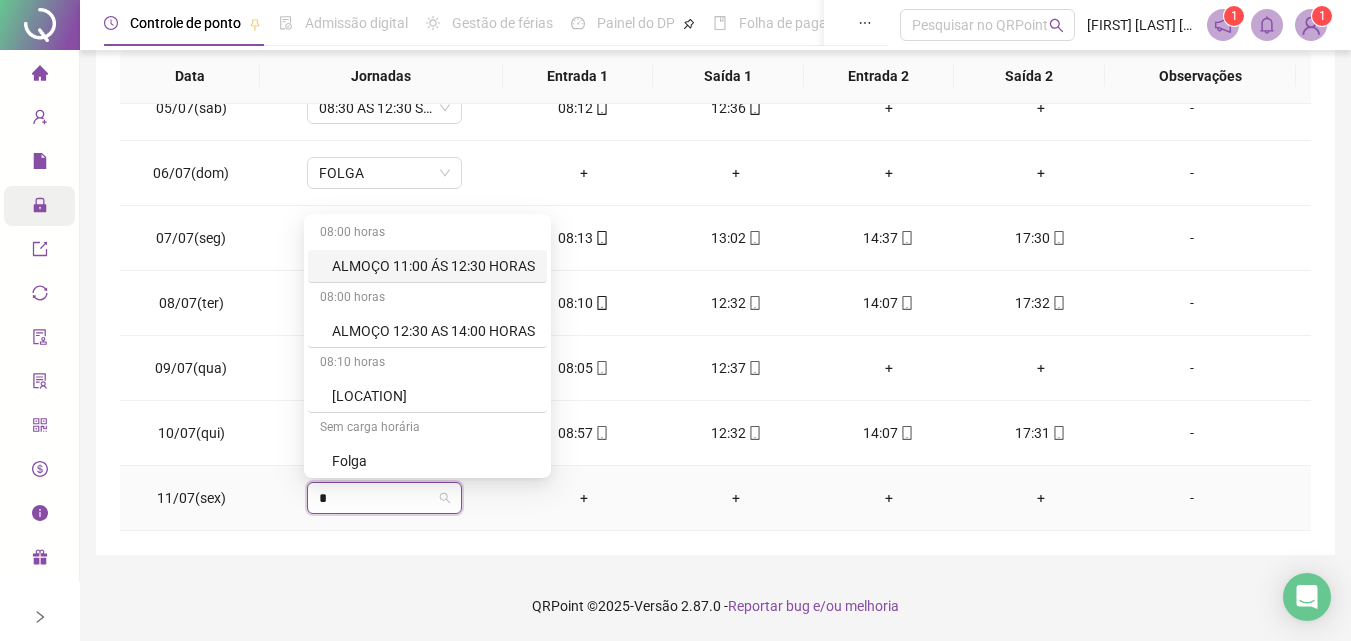 type on "**" 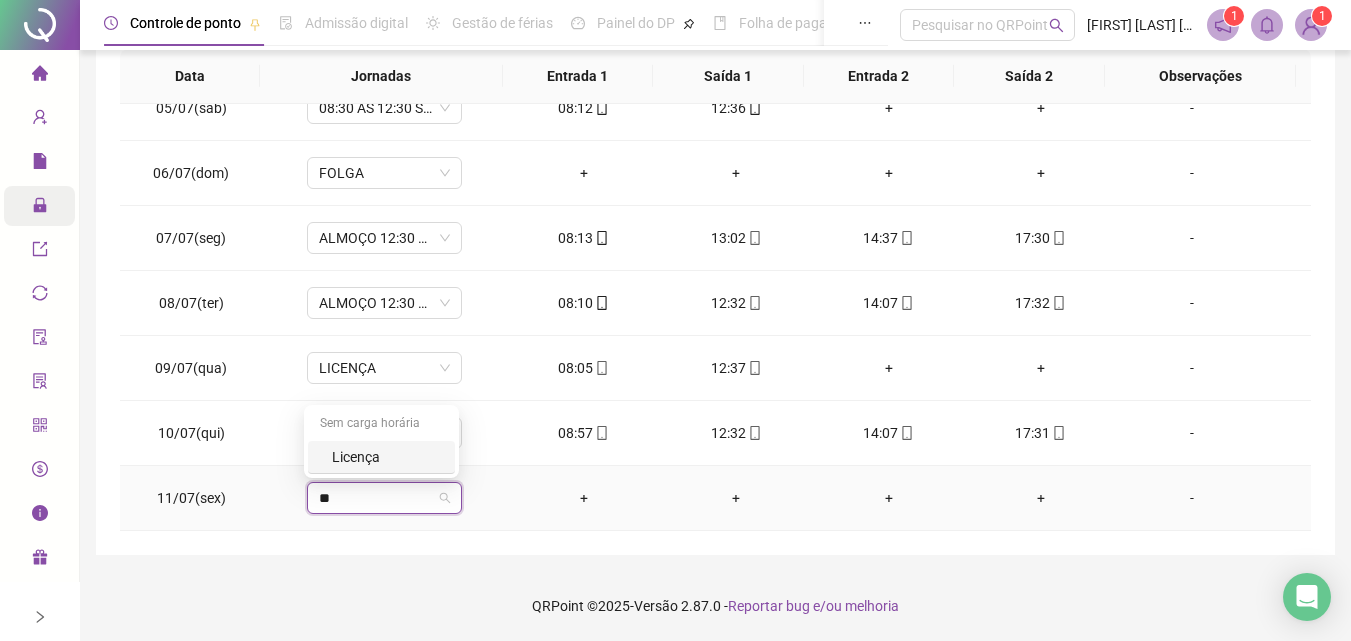 click on "Licença" at bounding box center (387, 457) 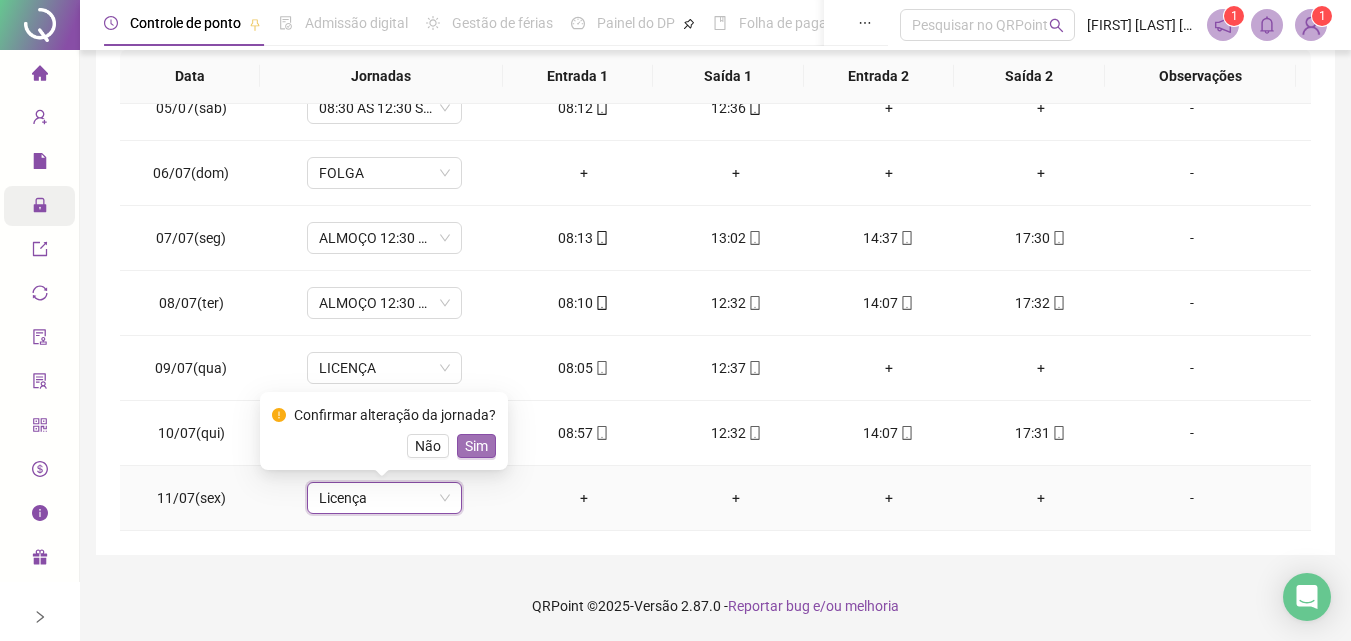 click on "Sim" at bounding box center [476, 446] 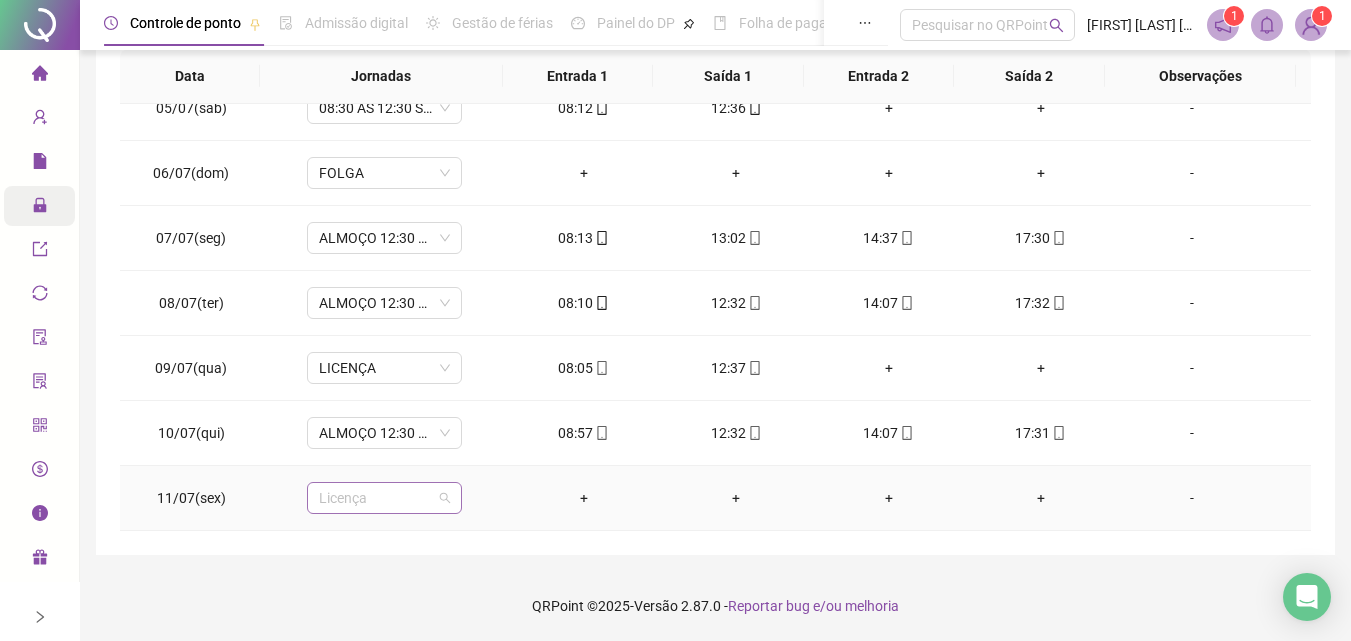 click on "Licença" at bounding box center (384, 498) 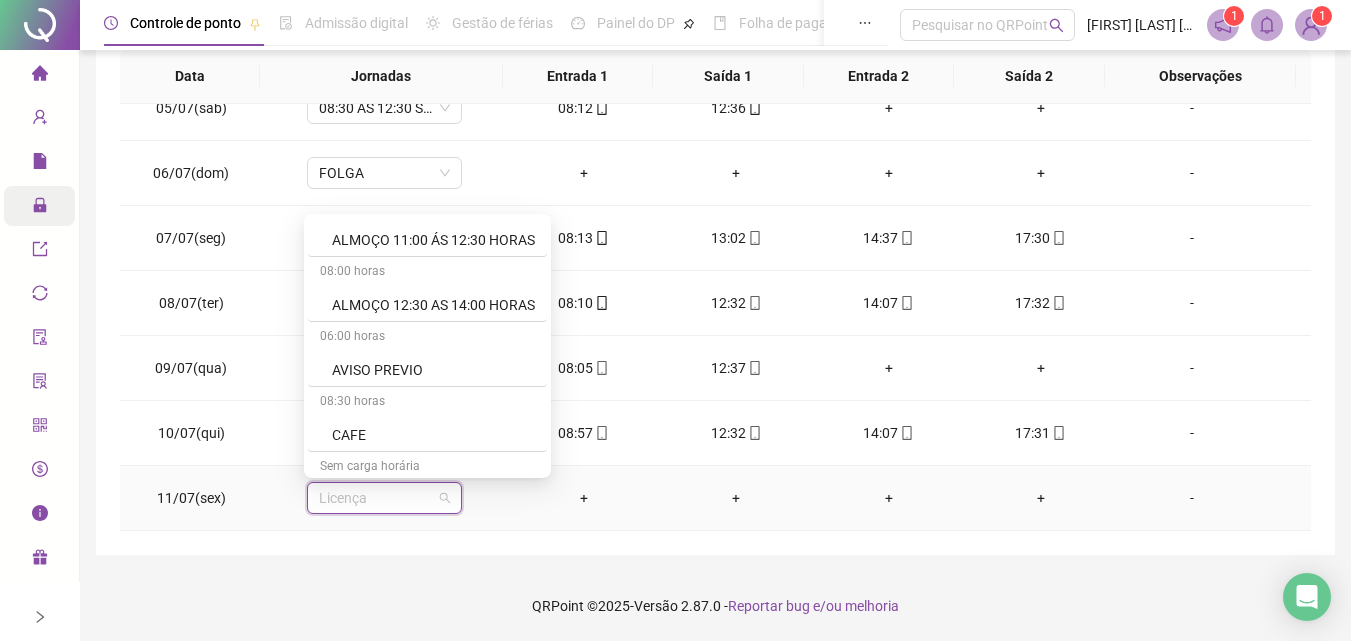 scroll, scrollTop: 379, scrollLeft: 0, axis: vertical 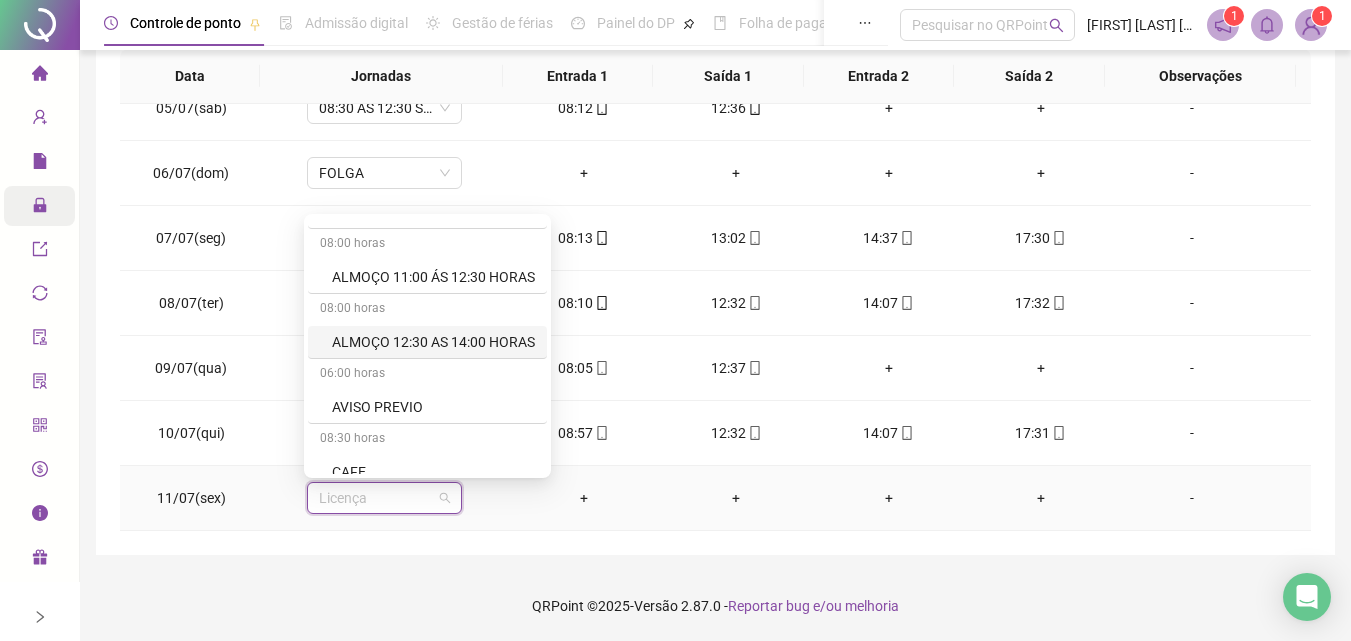 click on "ALMOÇO 12:30 AS 14:00 HORAS" at bounding box center (427, 342) 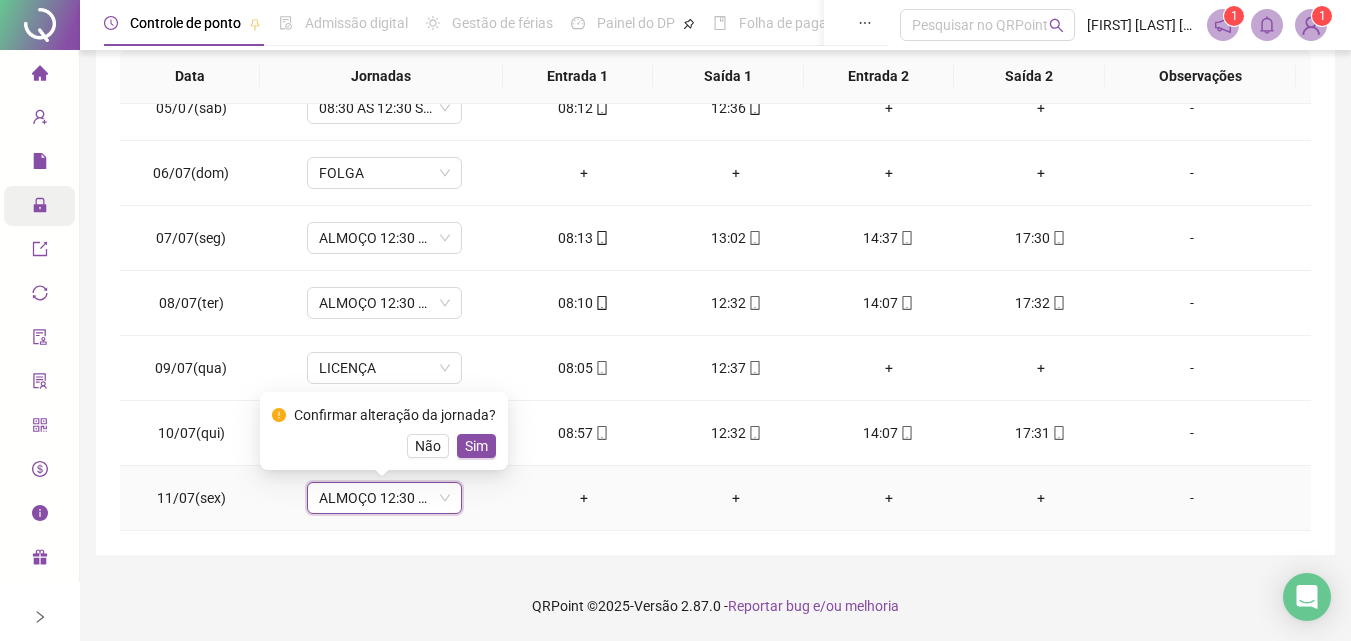 click on "Confirmar alteração da jornada? Não Sim" at bounding box center (384, 431) 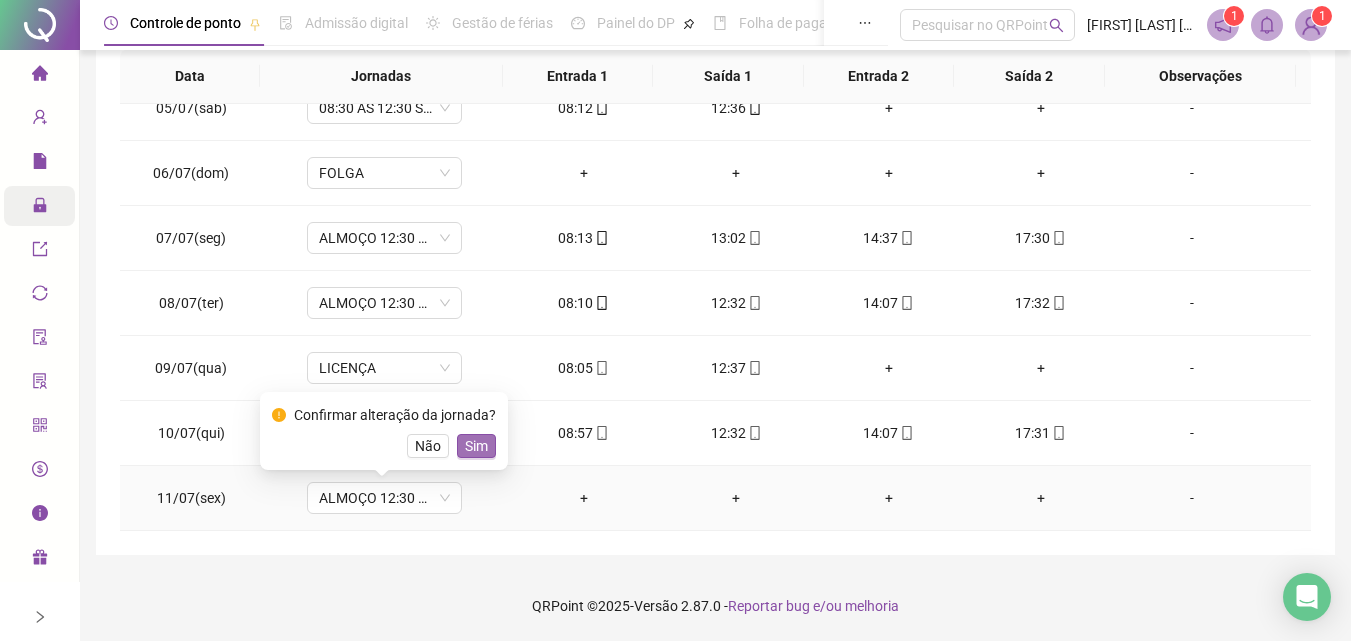 click on "Sim" at bounding box center (476, 446) 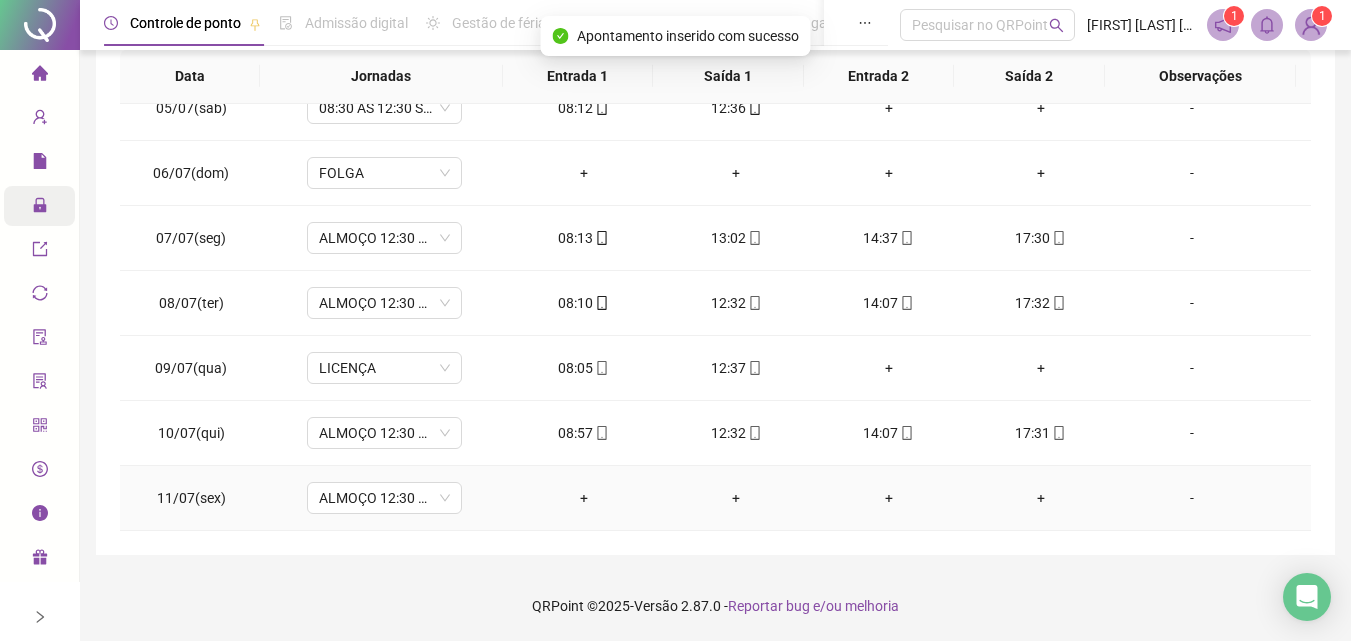 click on "+" at bounding box center [584, 498] 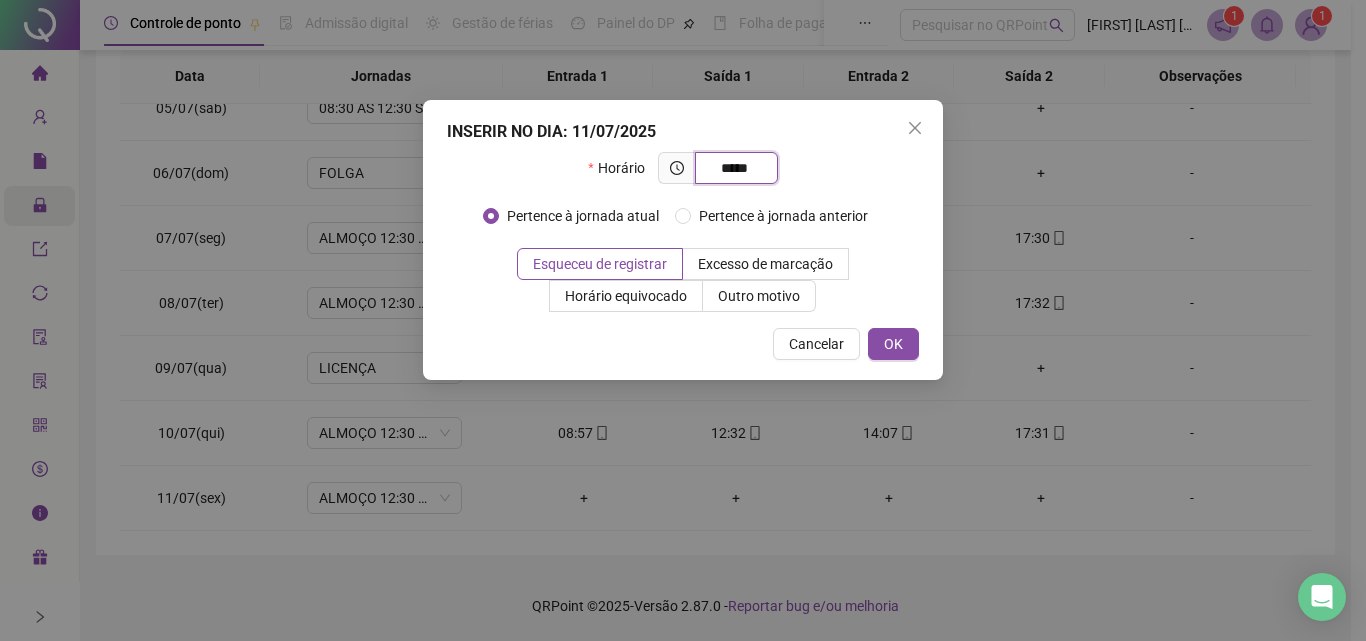 type on "*****" 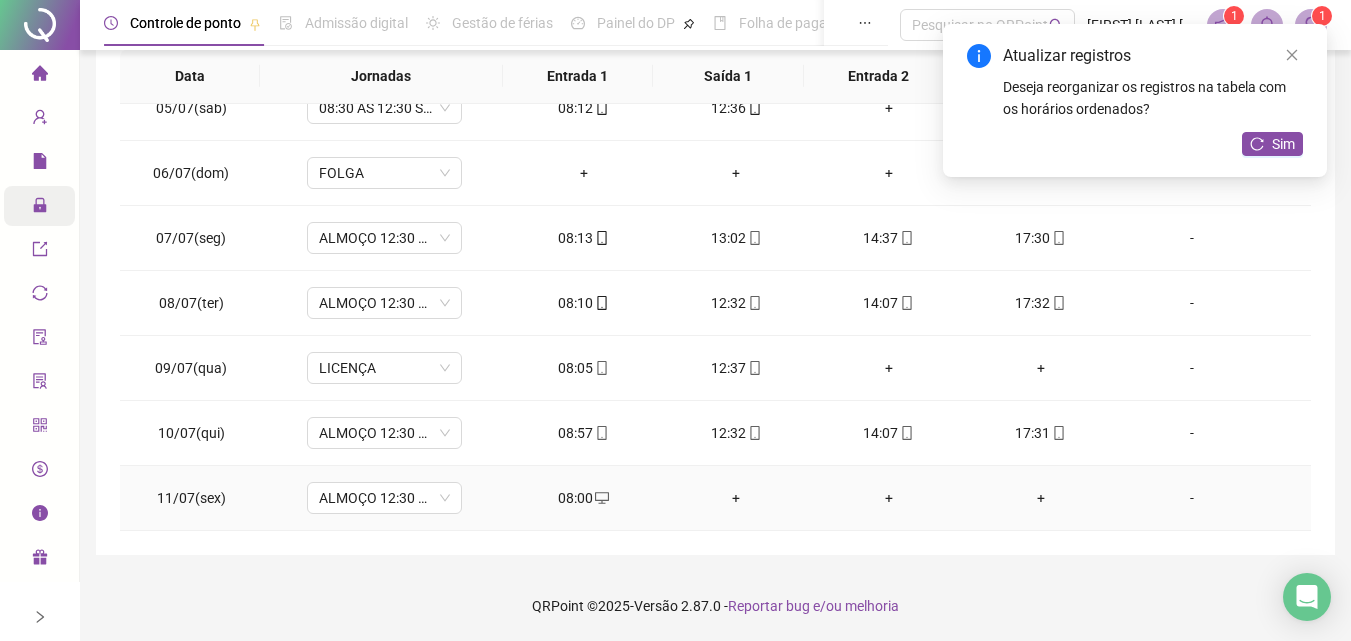 click on "+" at bounding box center (736, 498) 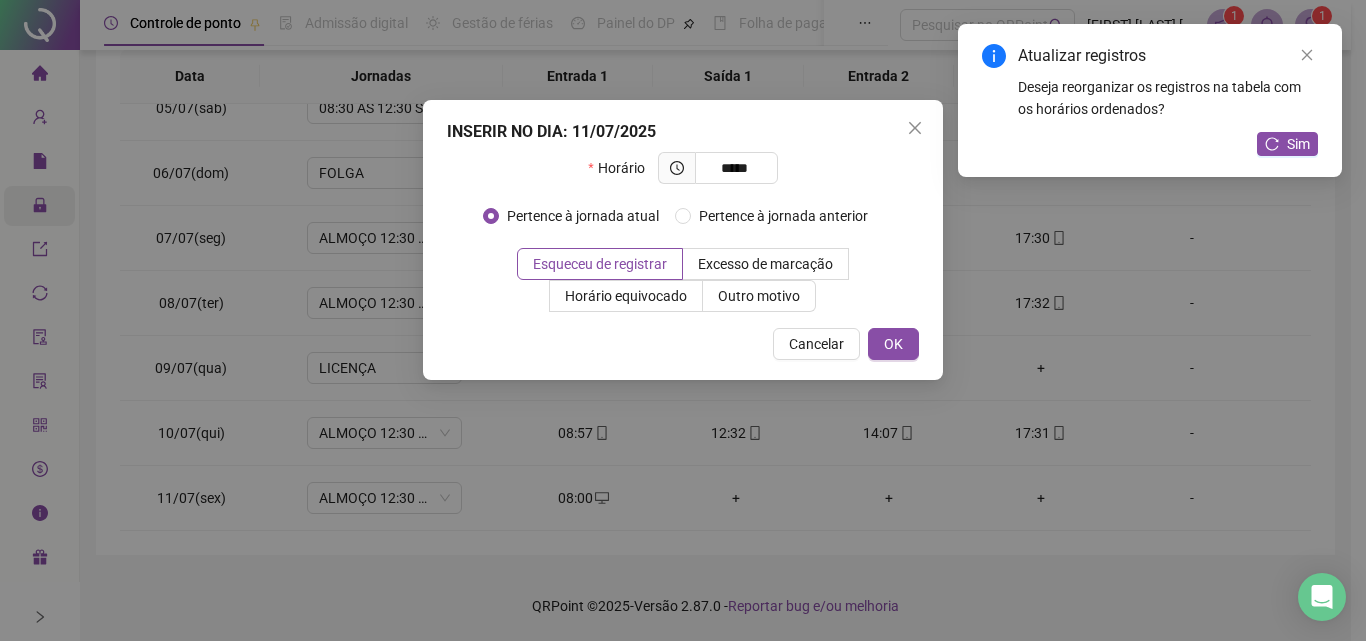 type on "*****" 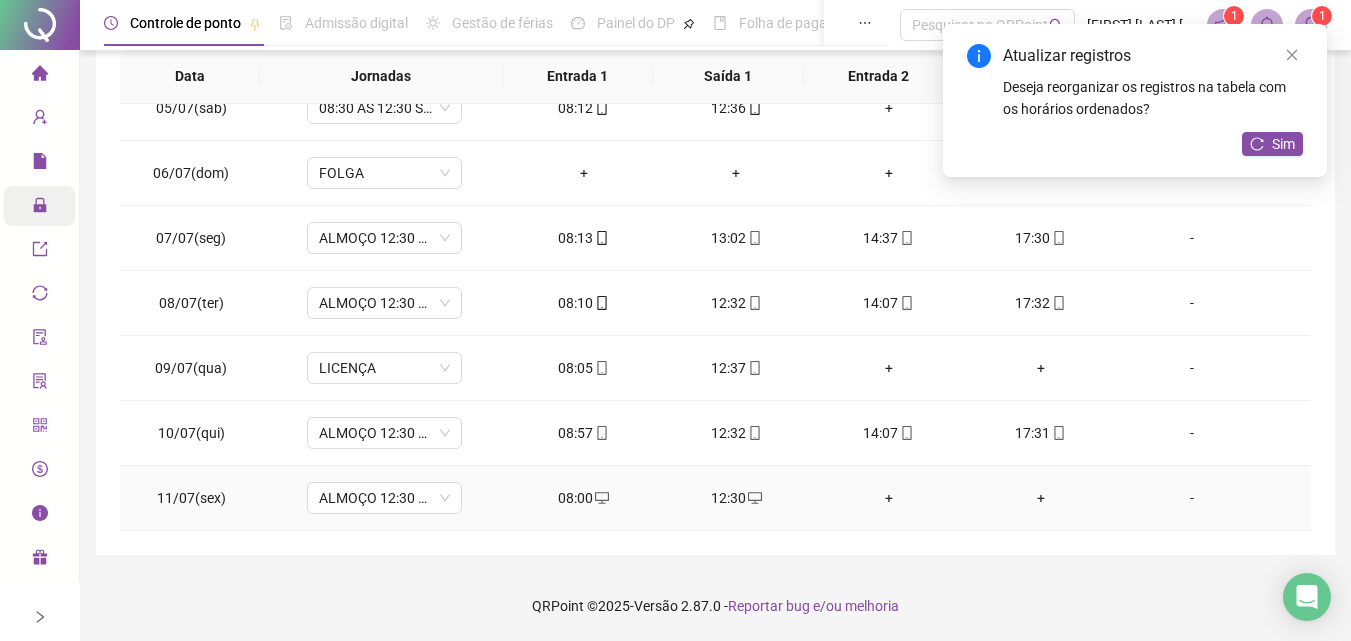 click on "+" at bounding box center (888, 498) 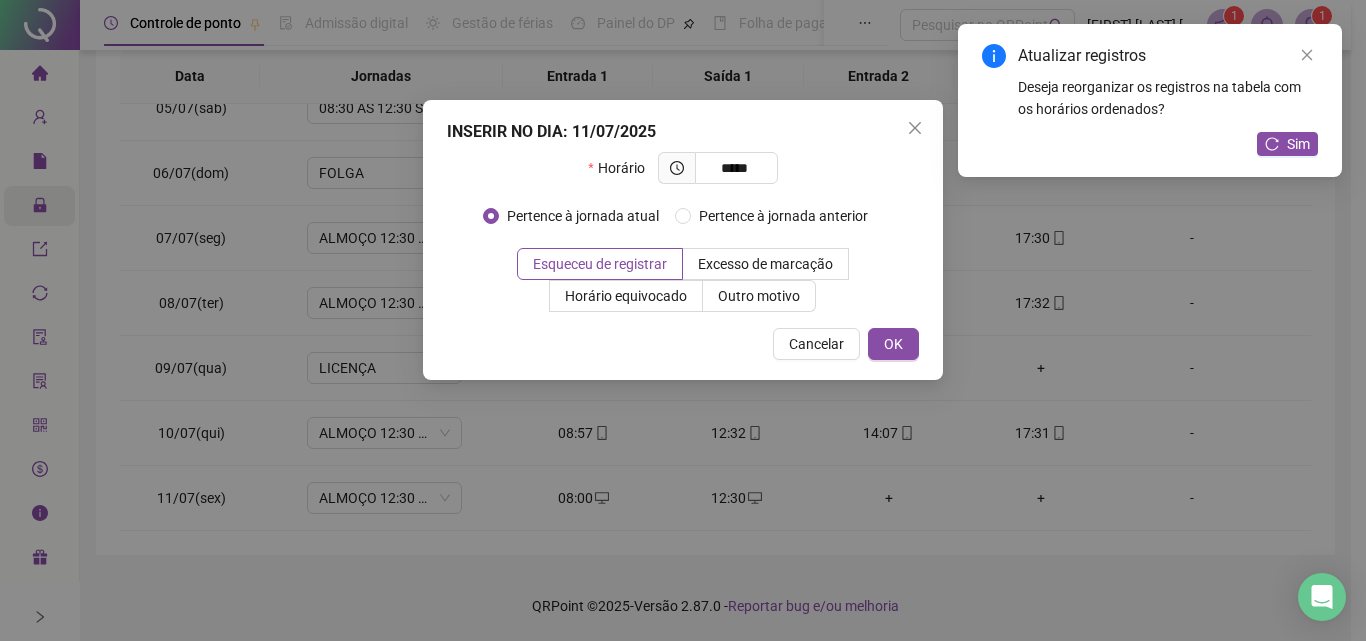 type on "*****" 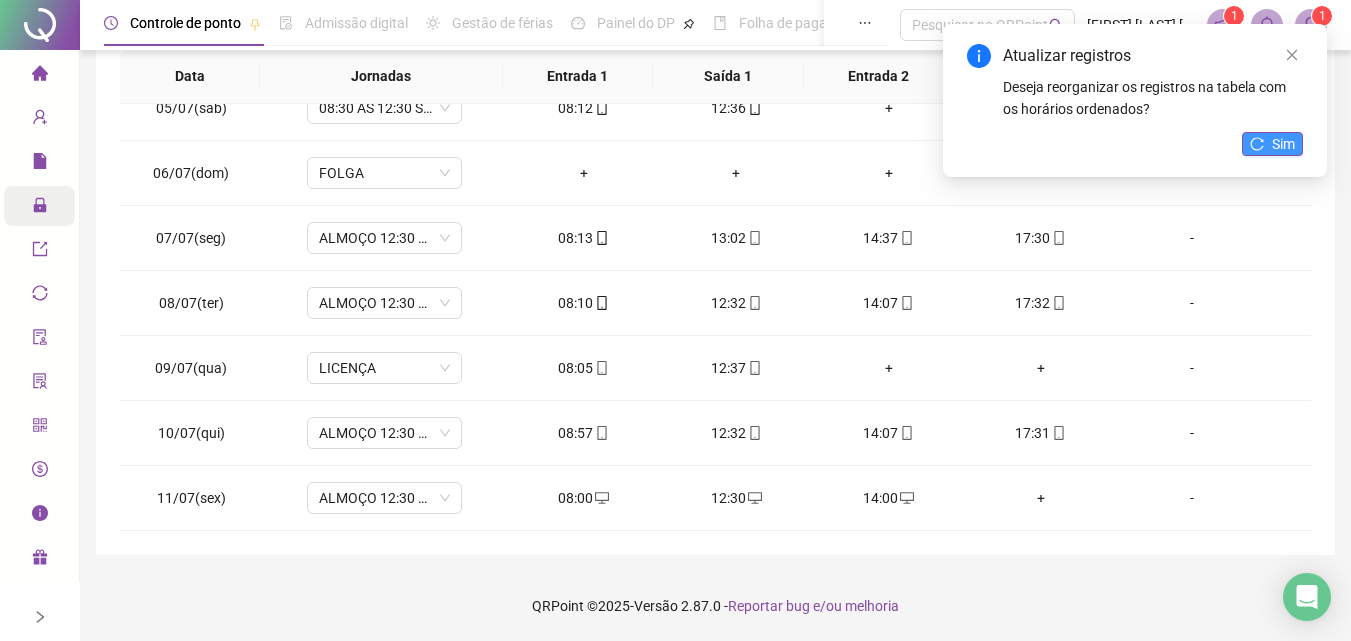 click on "Sim" at bounding box center (1272, 144) 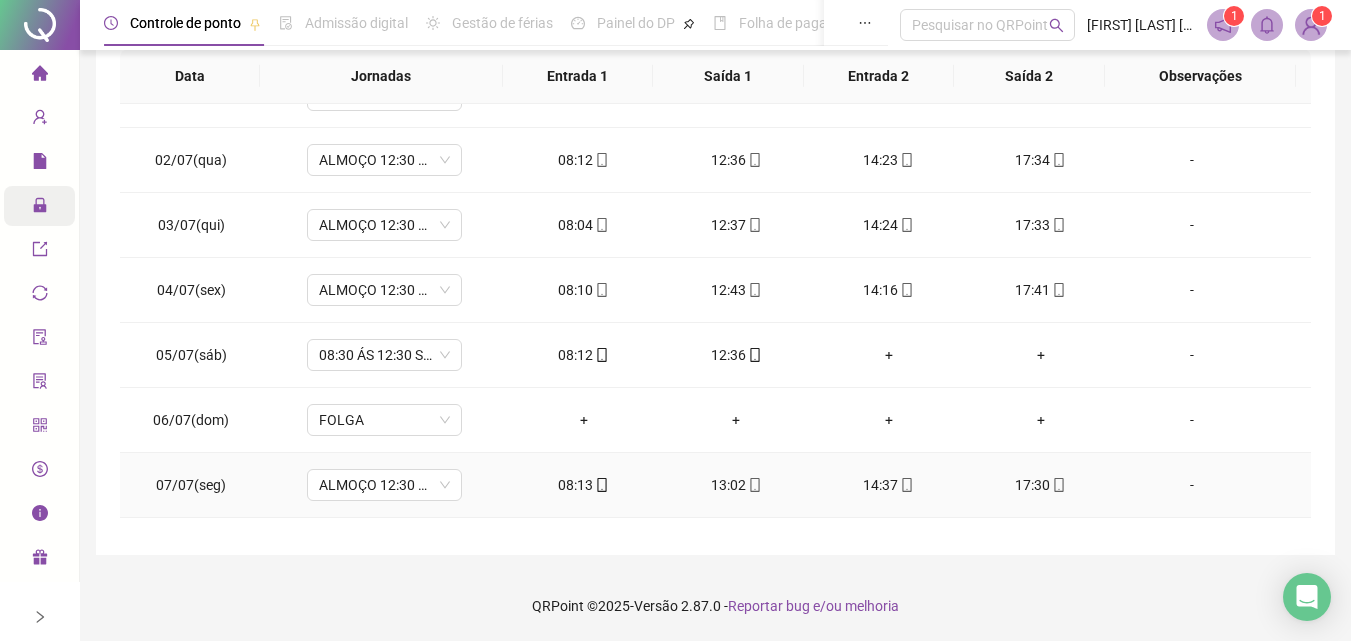 scroll, scrollTop: 0, scrollLeft: 0, axis: both 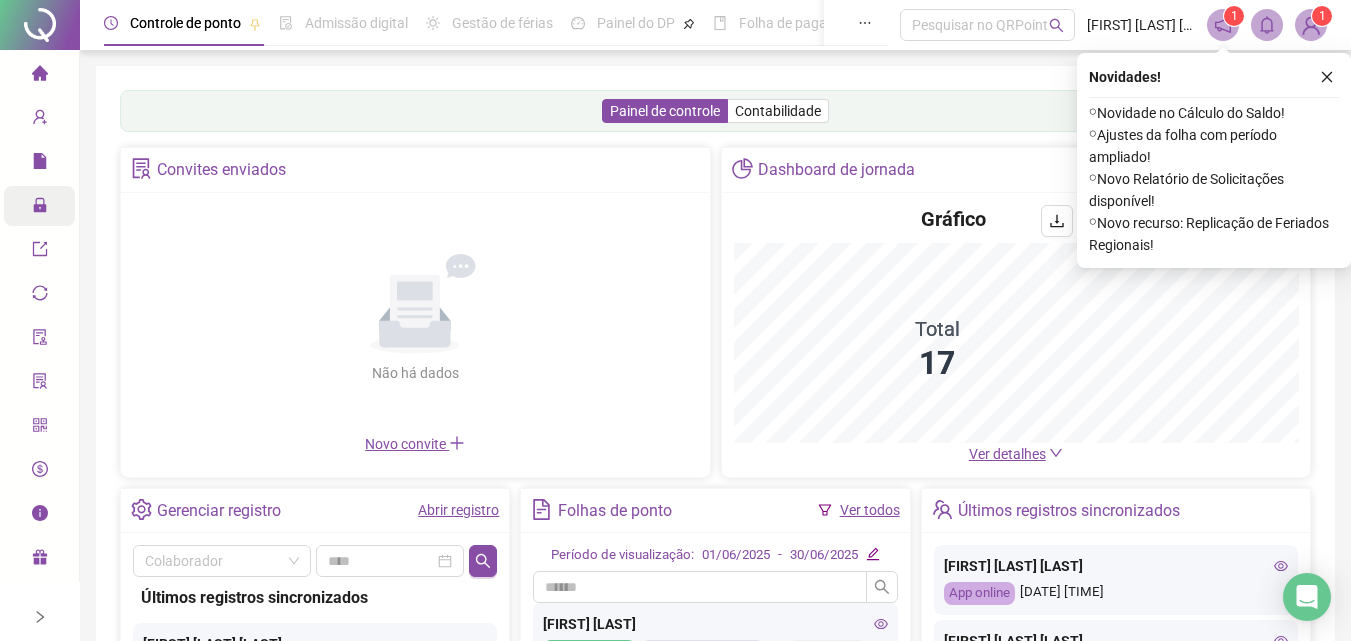 click 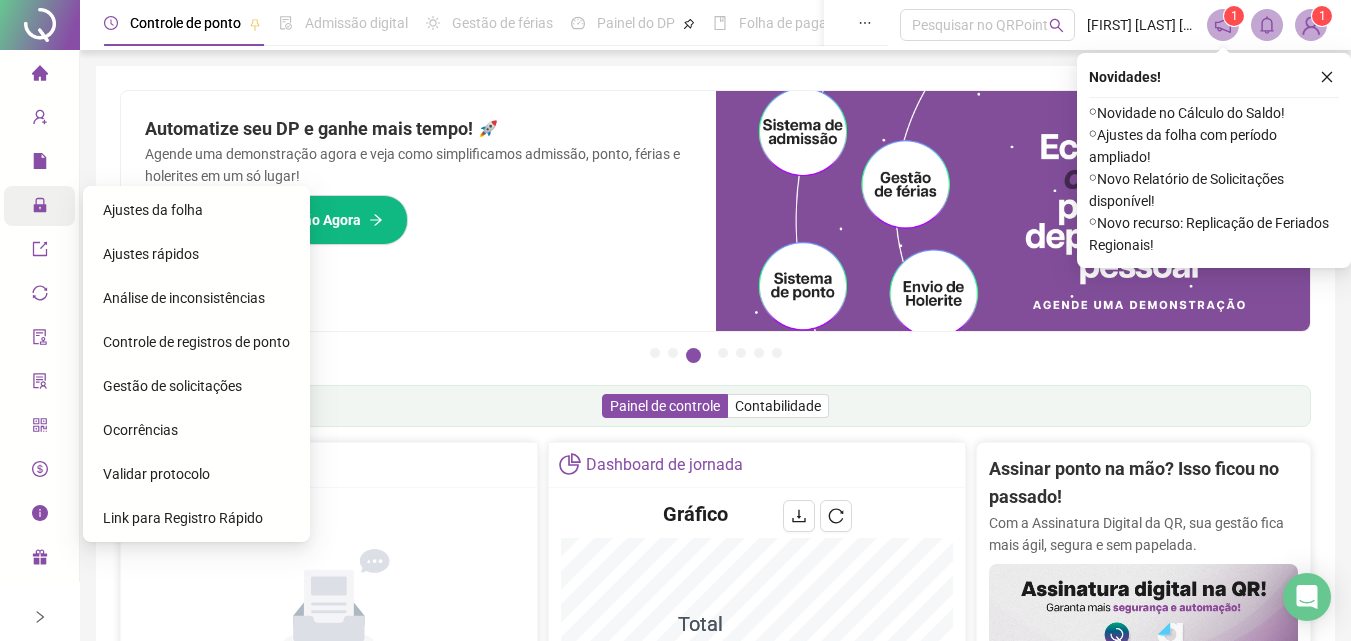 click at bounding box center [54, 206] 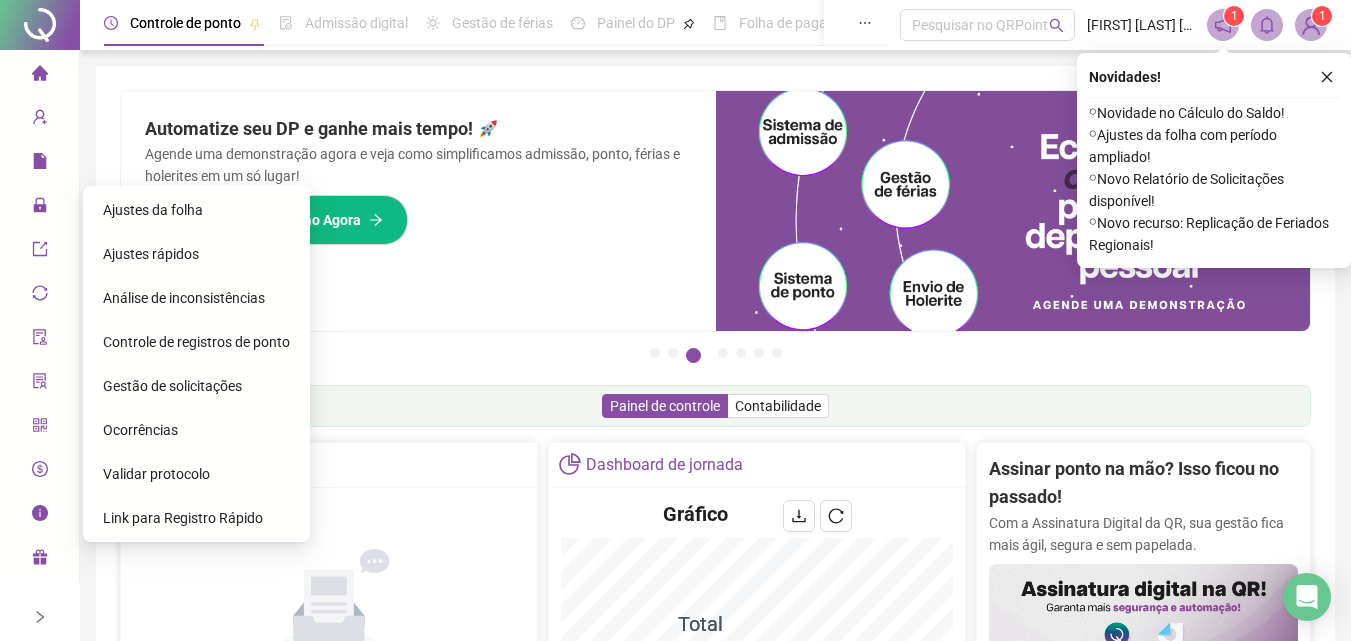 click on "Ajustes da folha" at bounding box center [153, 210] 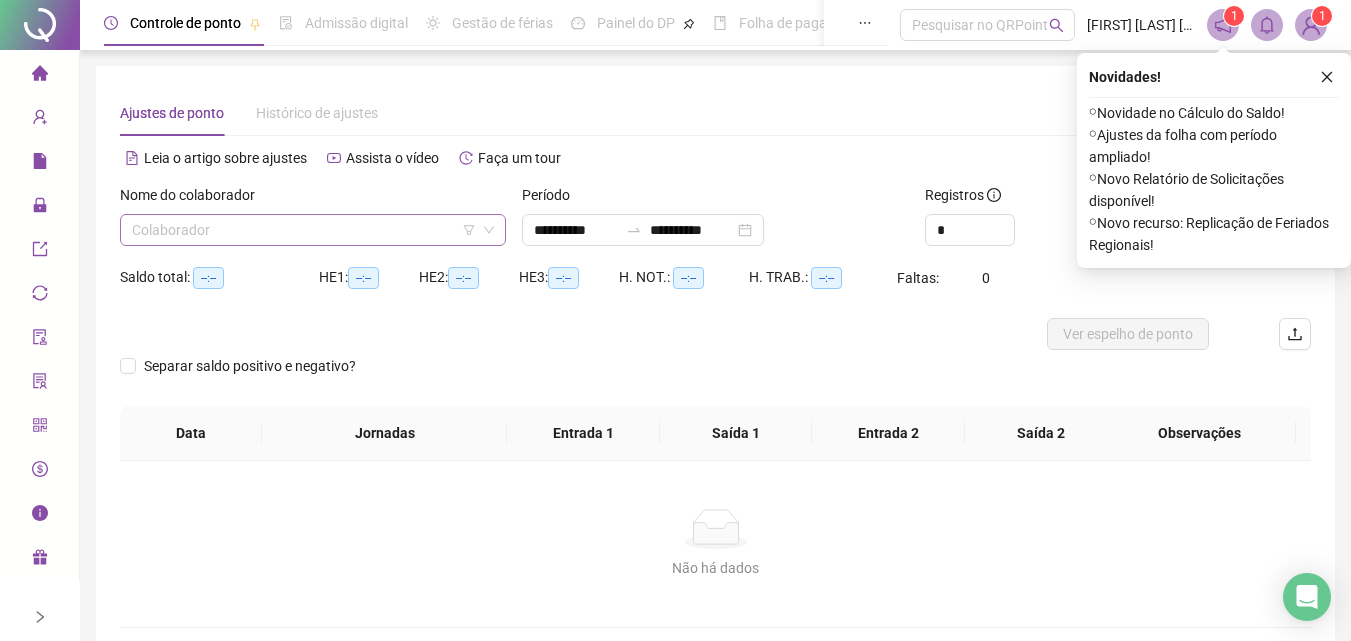 click at bounding box center [307, 230] 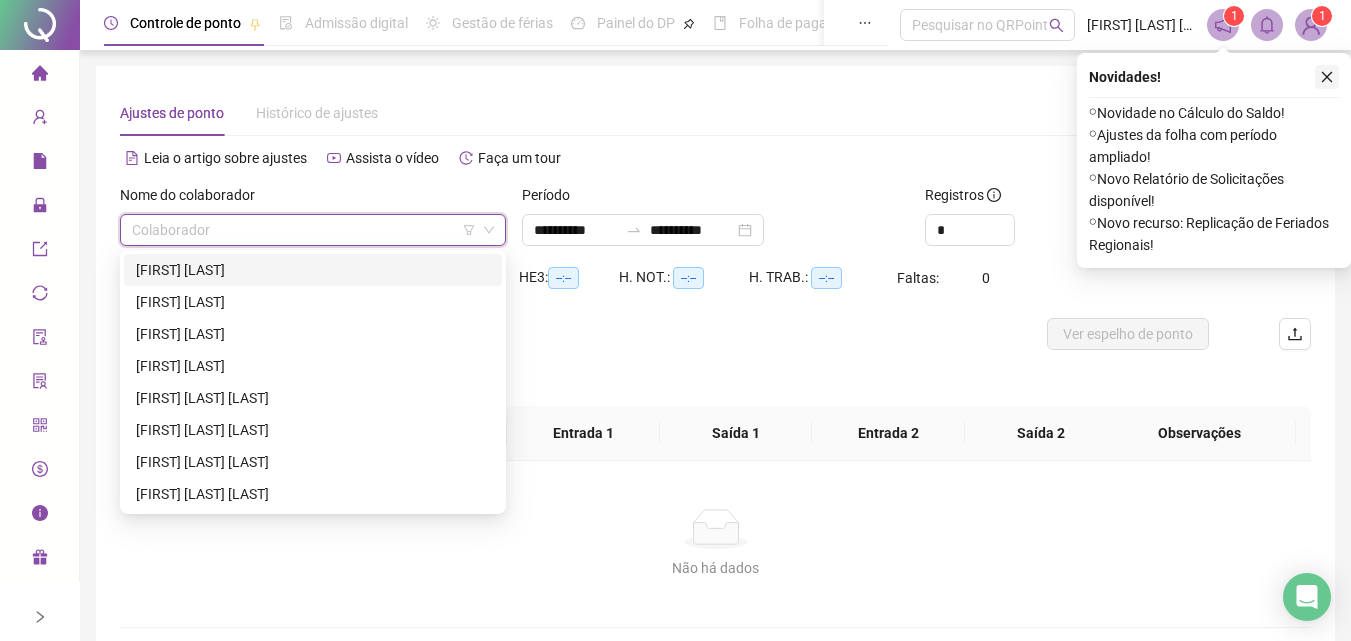 click 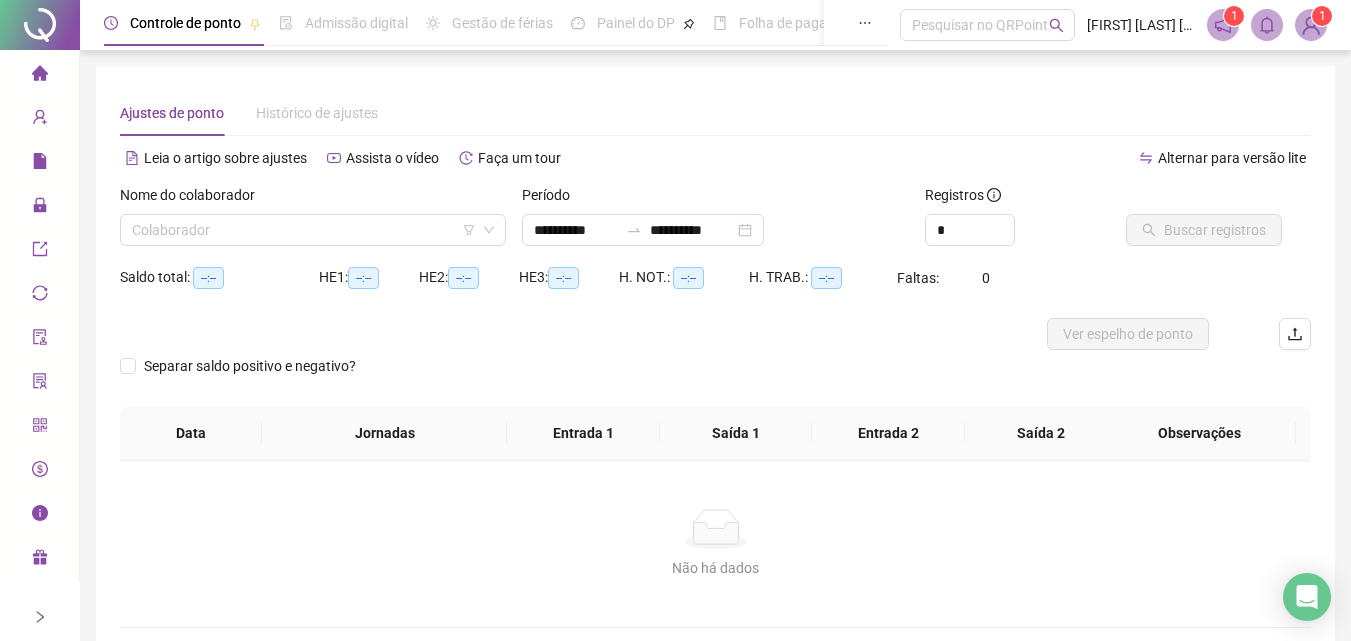 click on "1" at bounding box center [1322, 16] 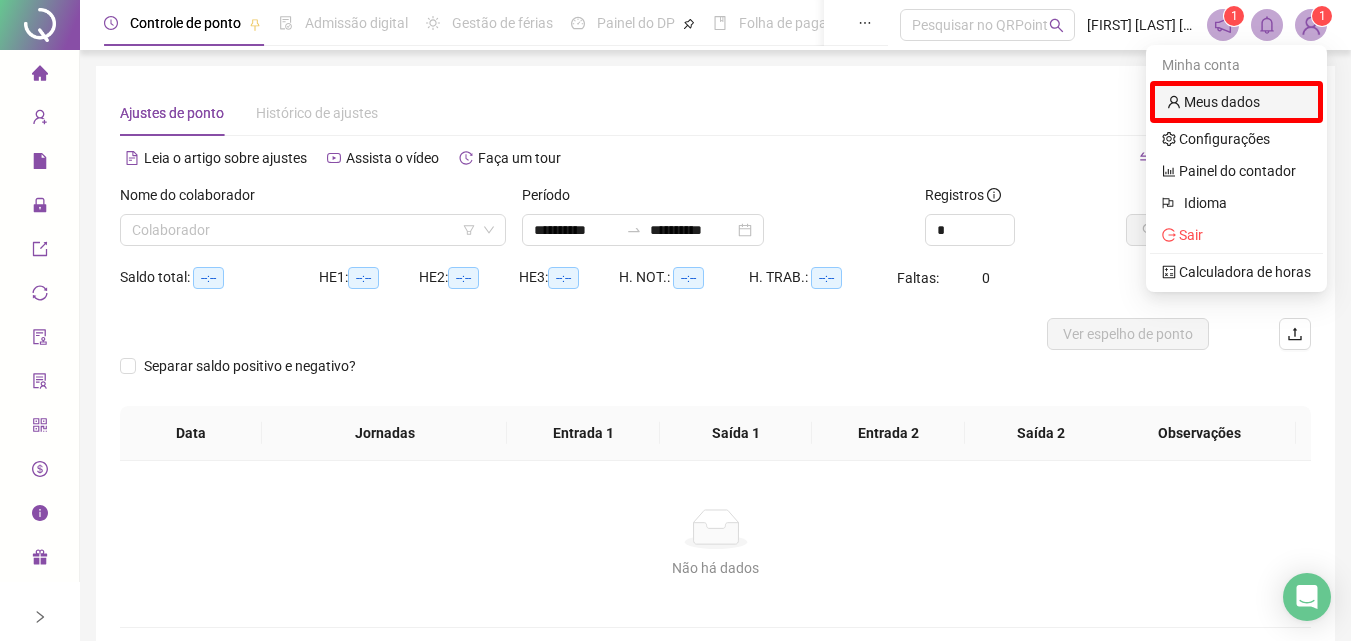 click on "Meus dados" at bounding box center [1213, 102] 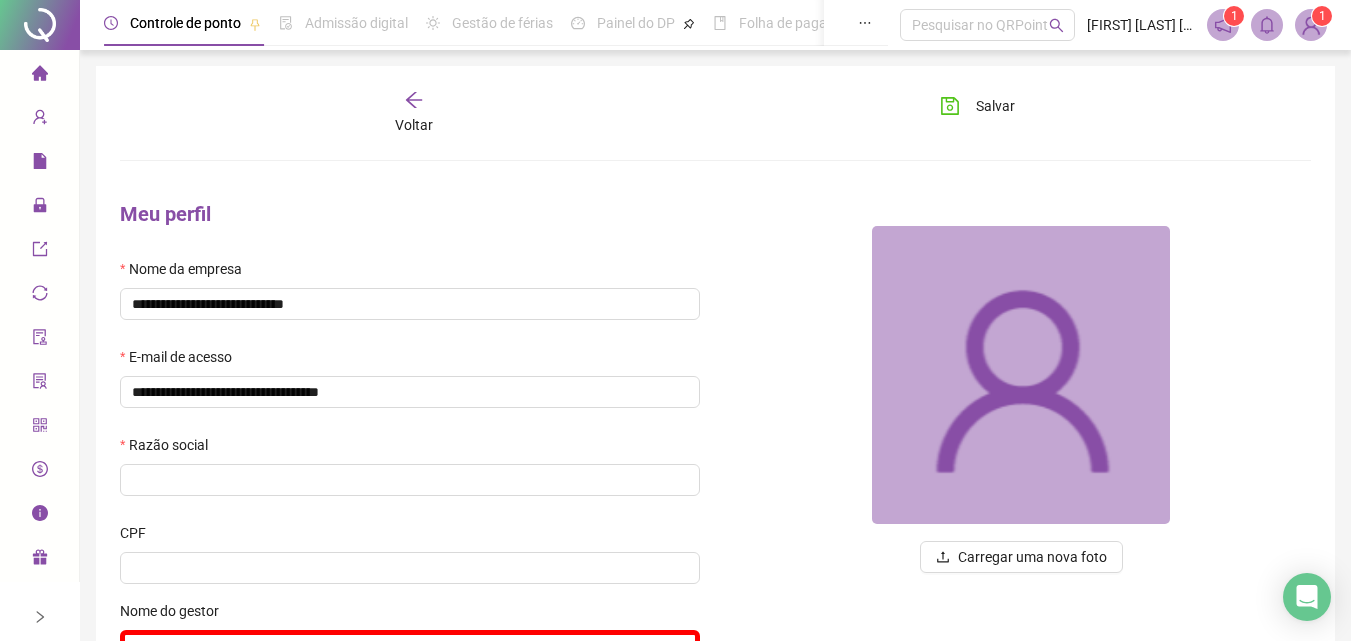 click 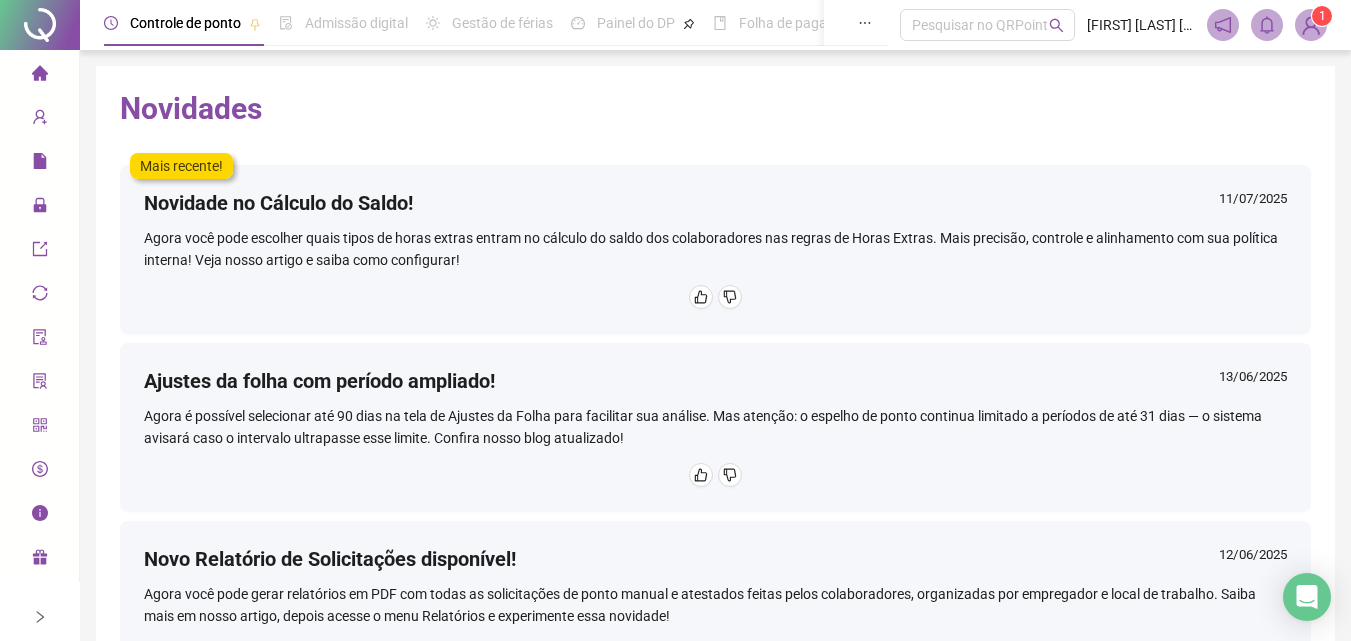 click on "Página inicial" at bounding box center (39, 74) 